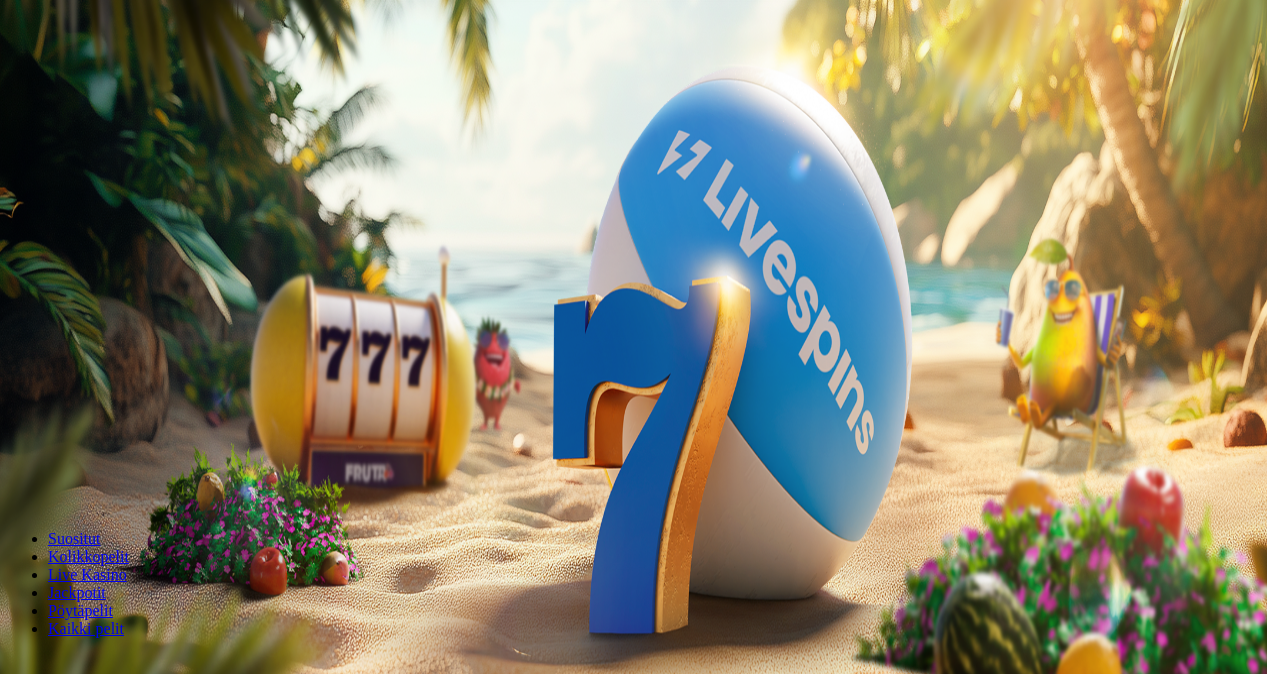 scroll, scrollTop: 0, scrollLeft: 0, axis: both 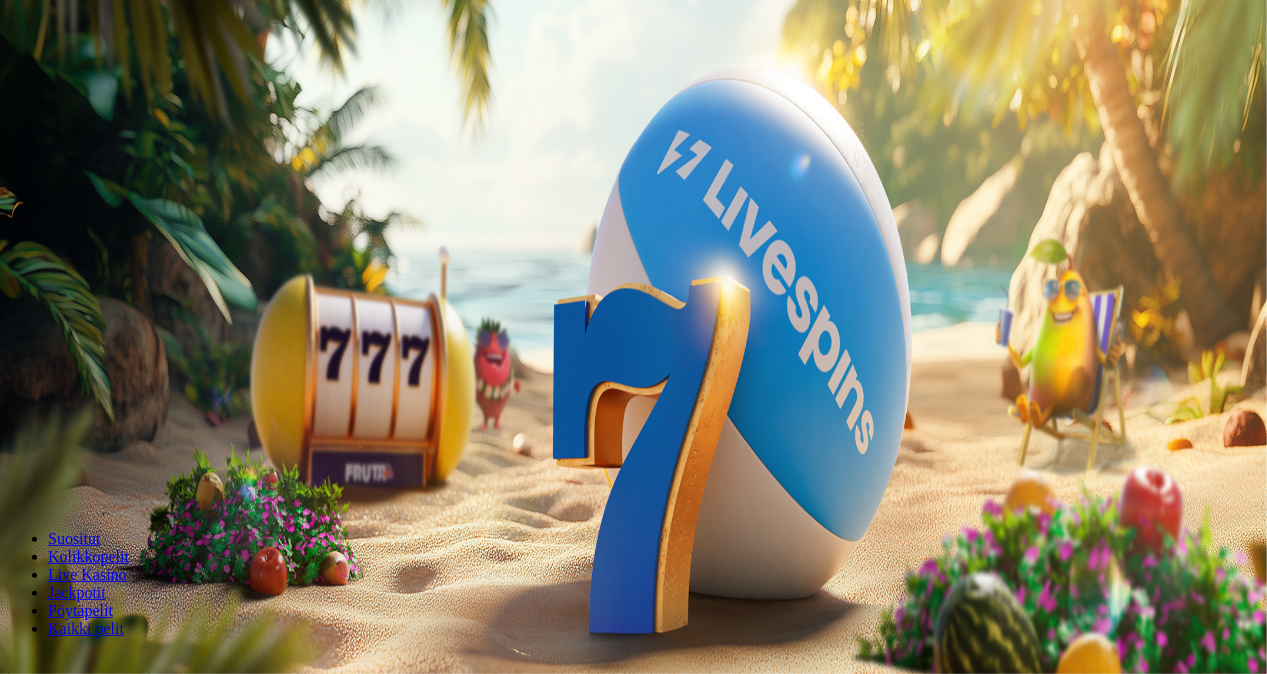 click on "Kirjaudu" at bounding box center (138, 72) 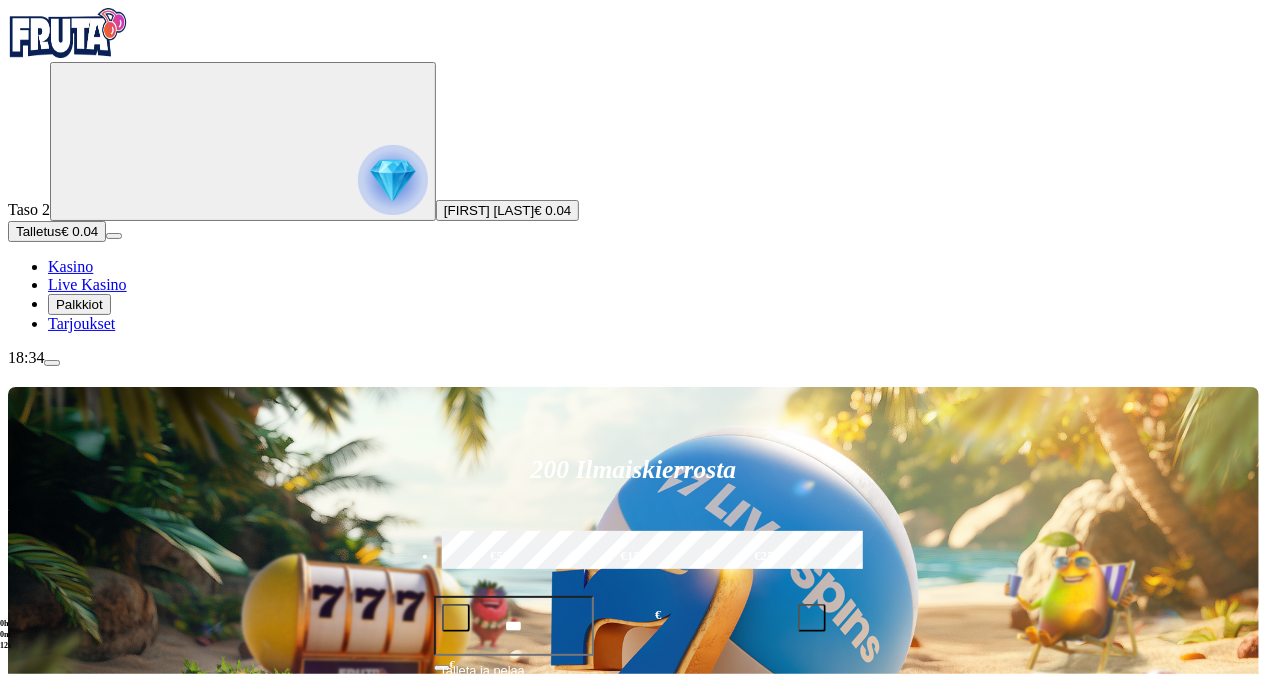 click on "Taso   2 Ilkka Juhani  Leppänen € 0.04 Talletus € 0.04 Kasino Live Kasino Palkkiot Tarjoukset" at bounding box center [633, 197] 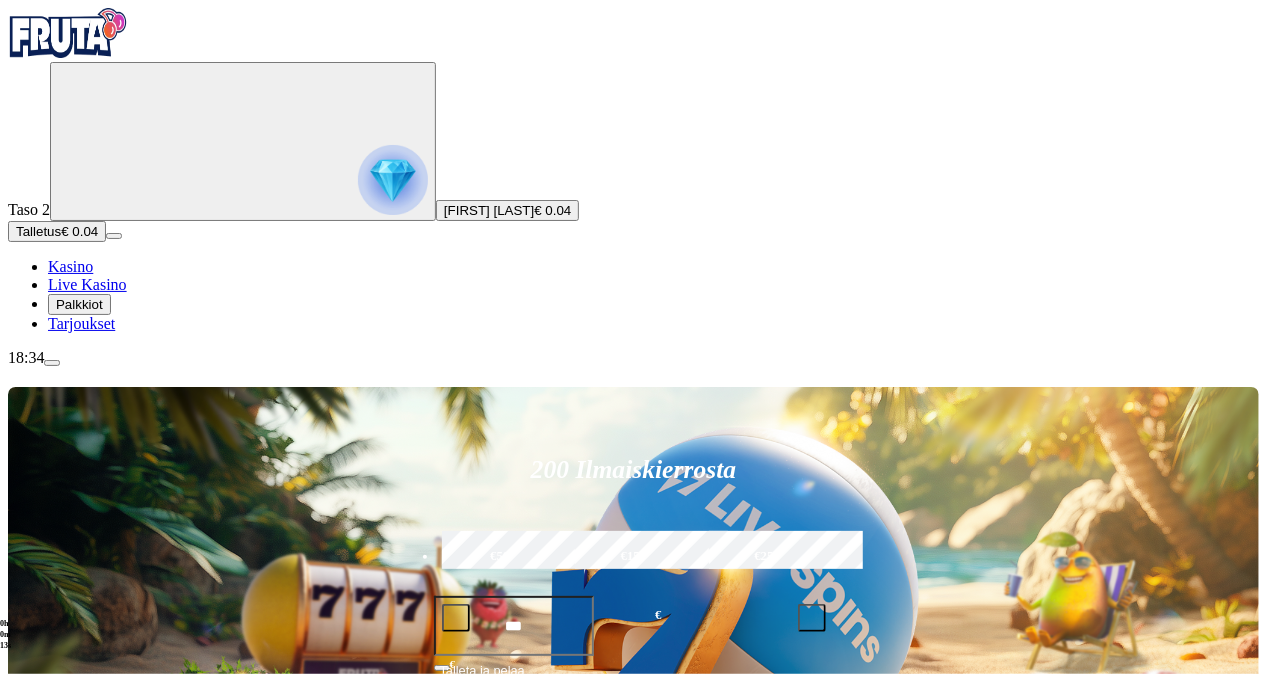 click on "Talletus € 0.04" at bounding box center (57, 231) 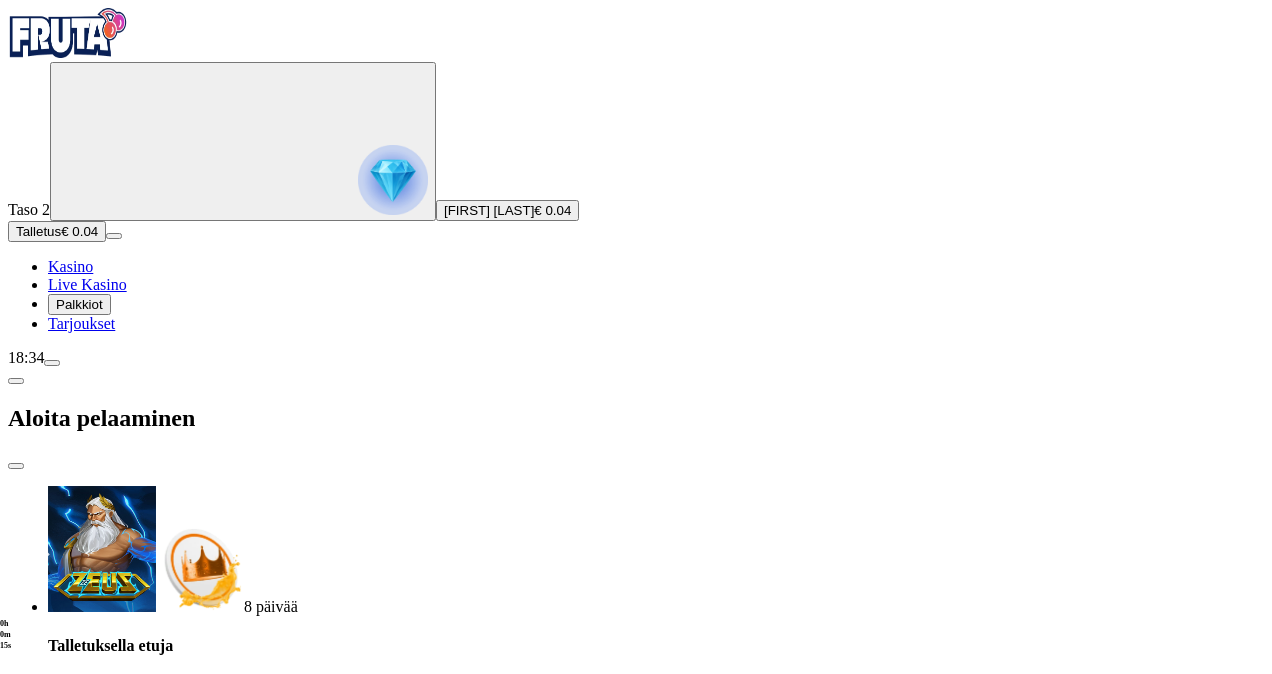 click on "***" at bounding box center [77, 1842] 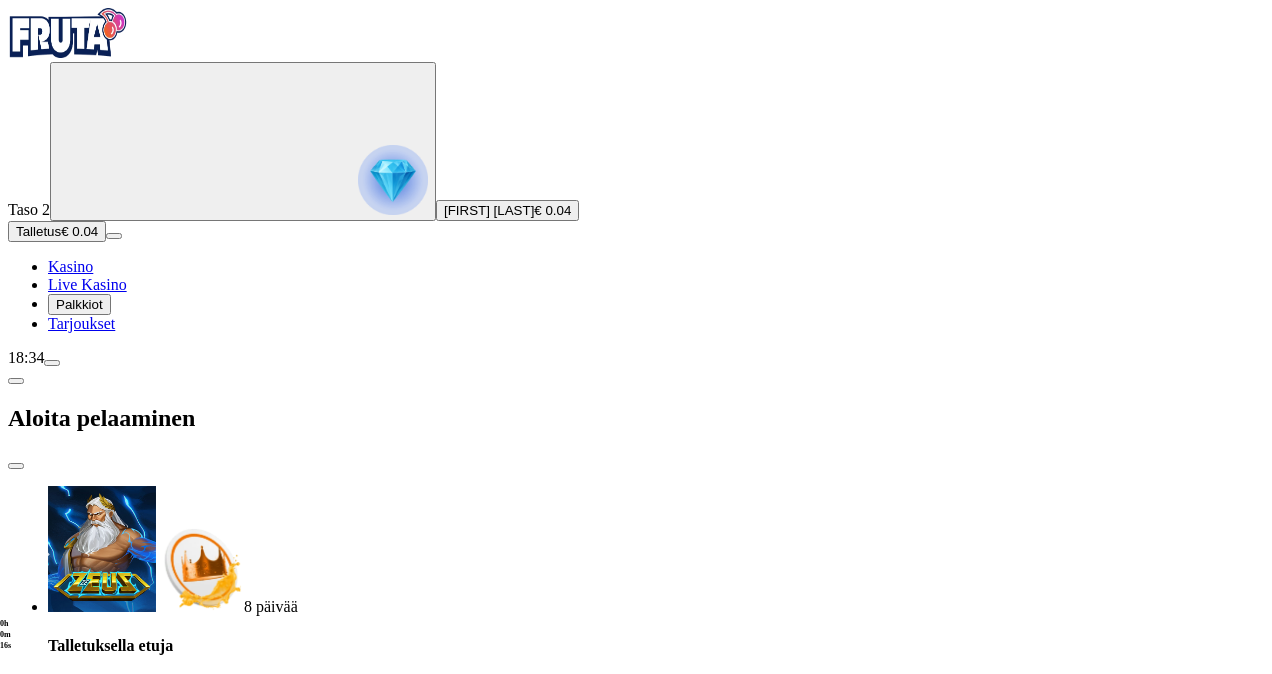 type on "*" 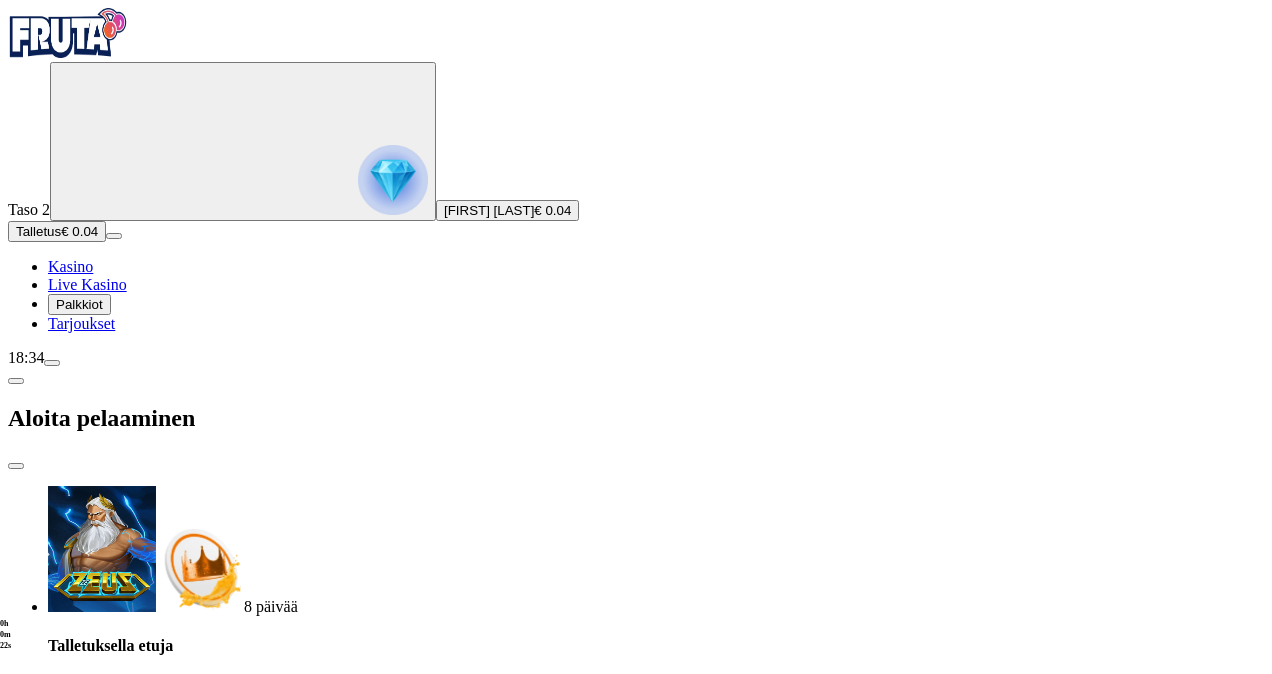 type on "**" 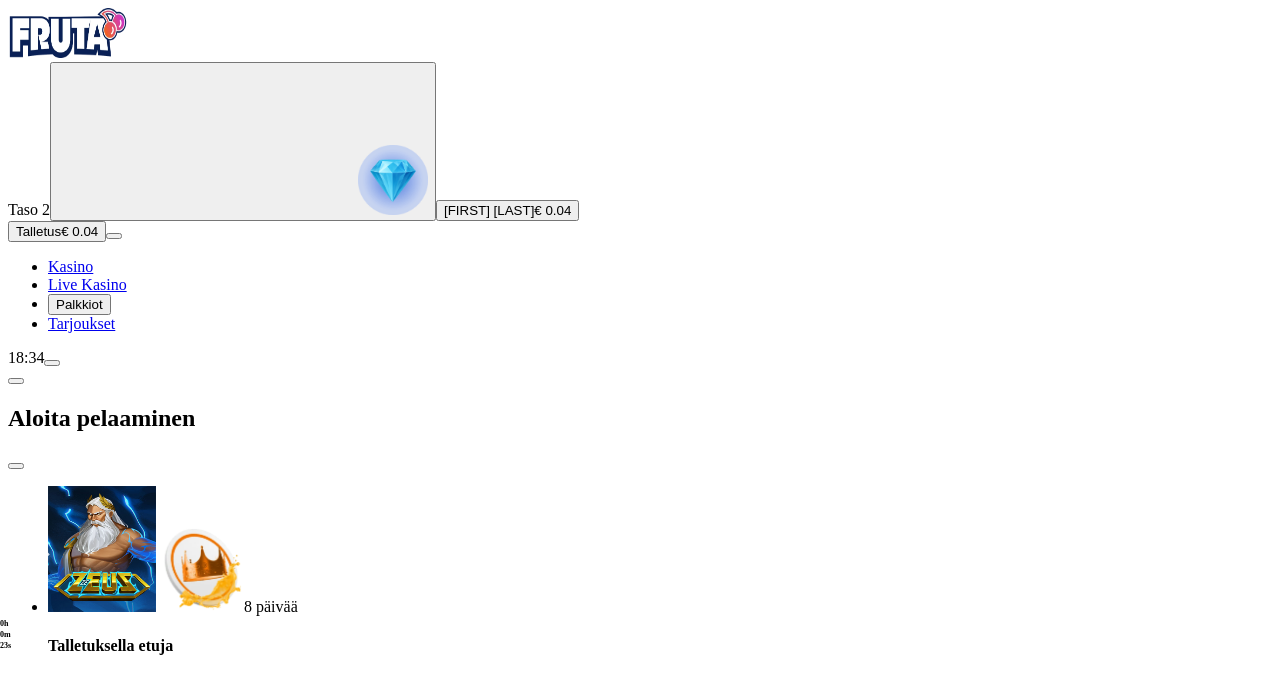 click on "TALLETA JA PELAA" at bounding box center (636, 1909) 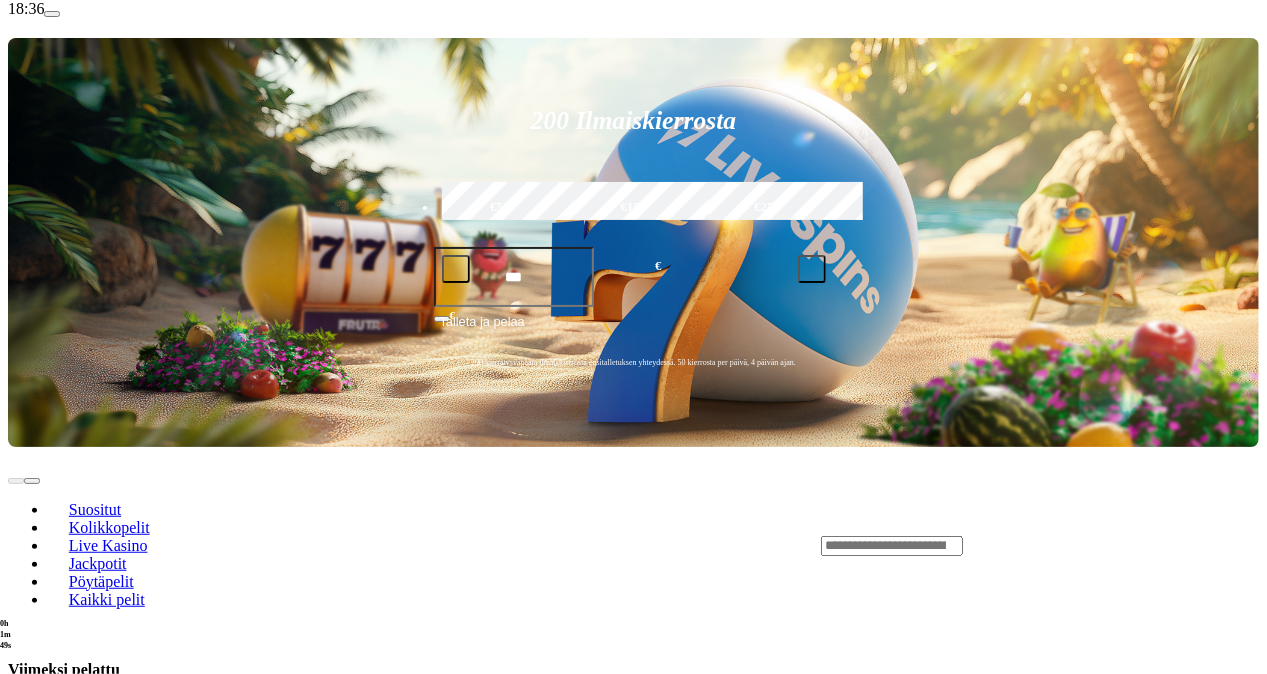 scroll, scrollTop: 348, scrollLeft: 0, axis: vertical 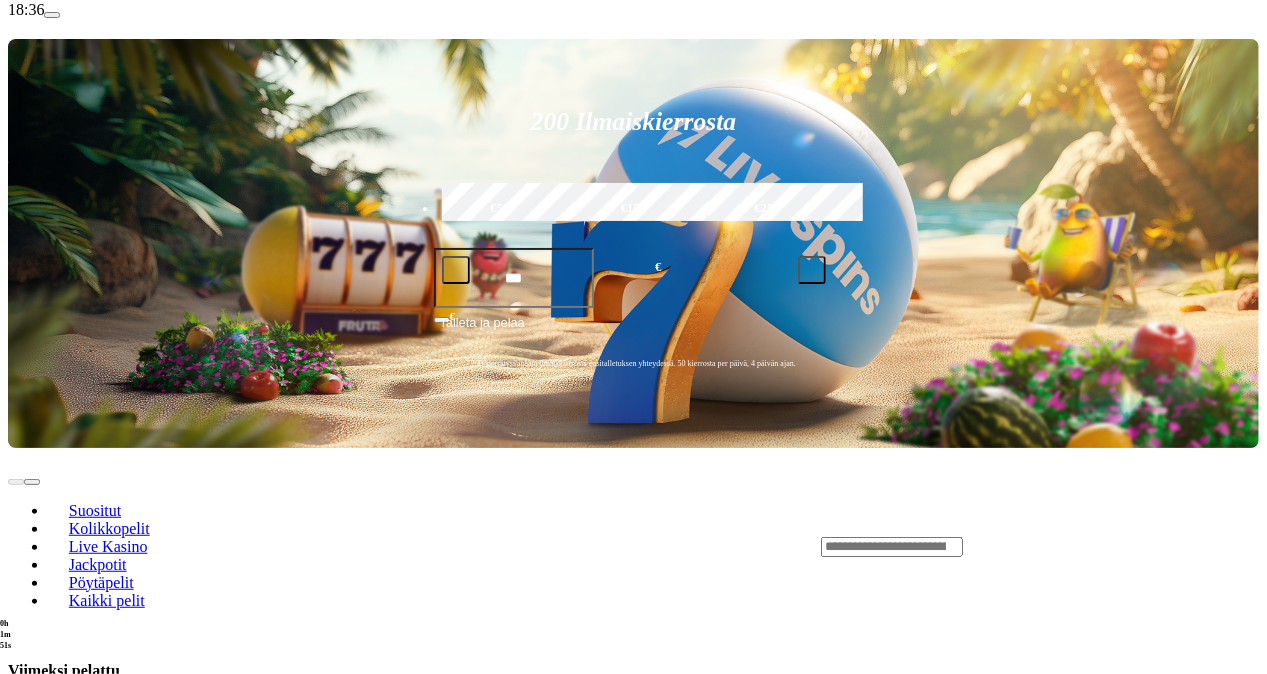click at bounding box center (32, 719) 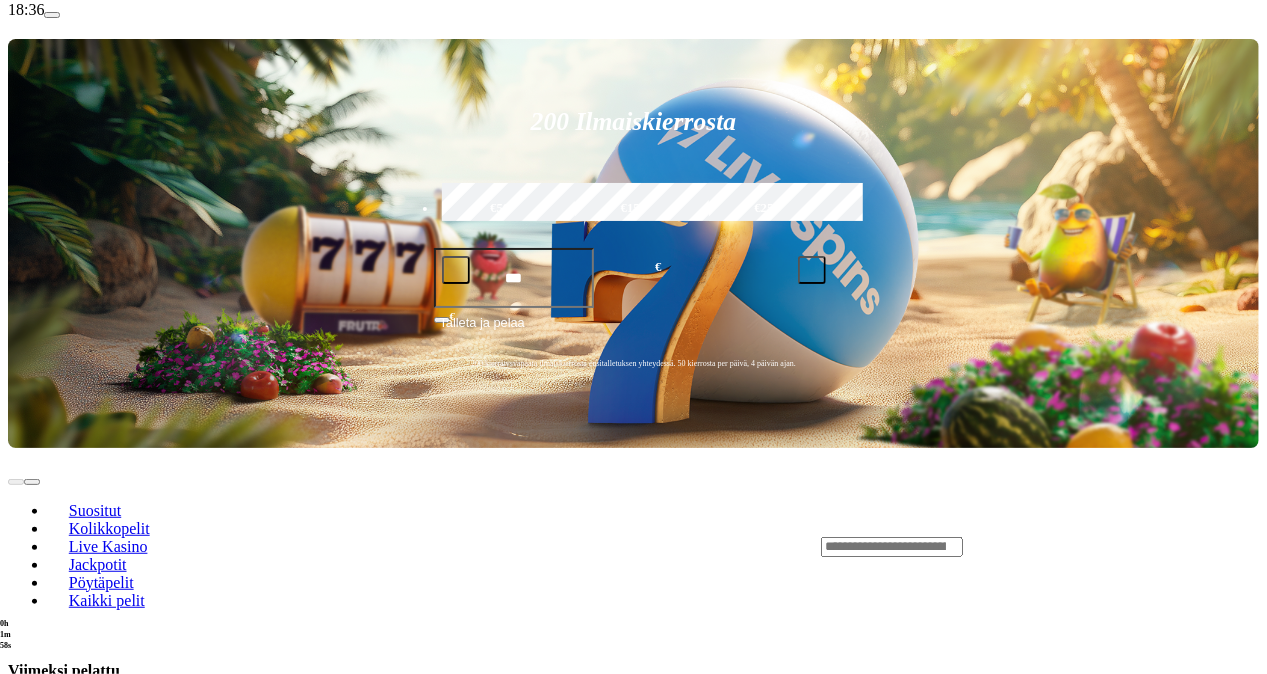 drag, startPoint x: 1232, startPoint y: 198, endPoint x: 625, endPoint y: 399, distance: 639.4138 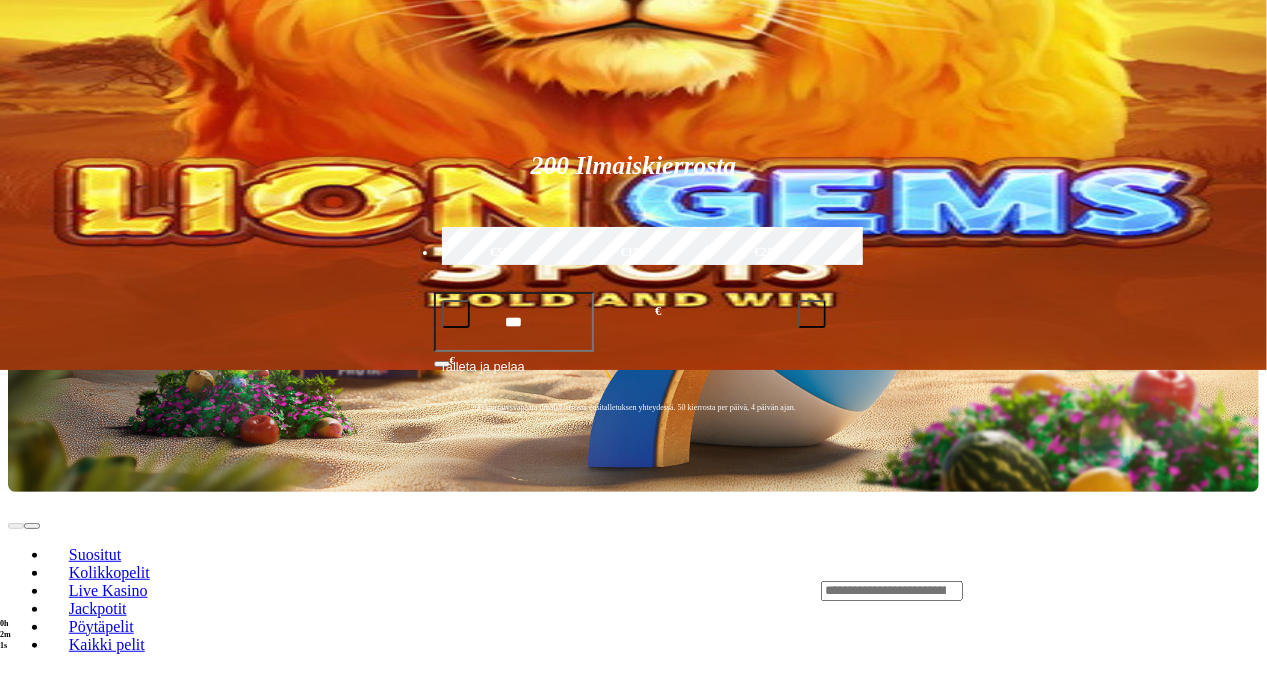 scroll, scrollTop: 306, scrollLeft: 0, axis: vertical 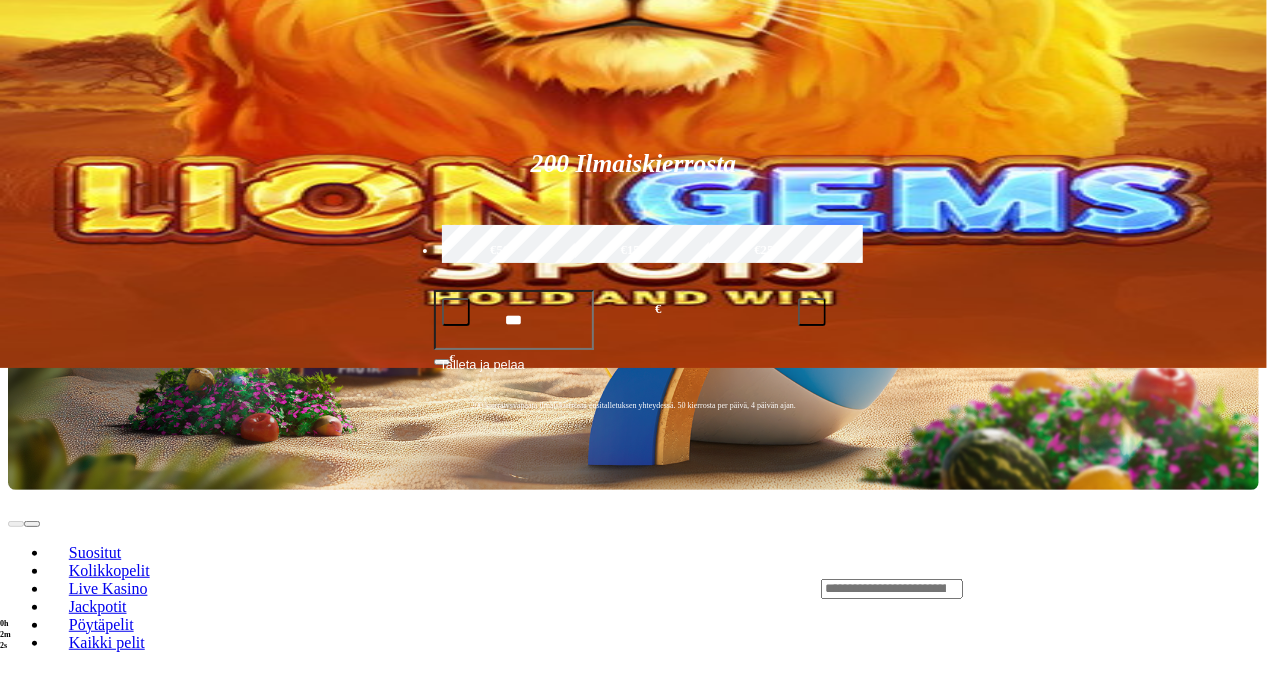 click at bounding box center [16, 761] 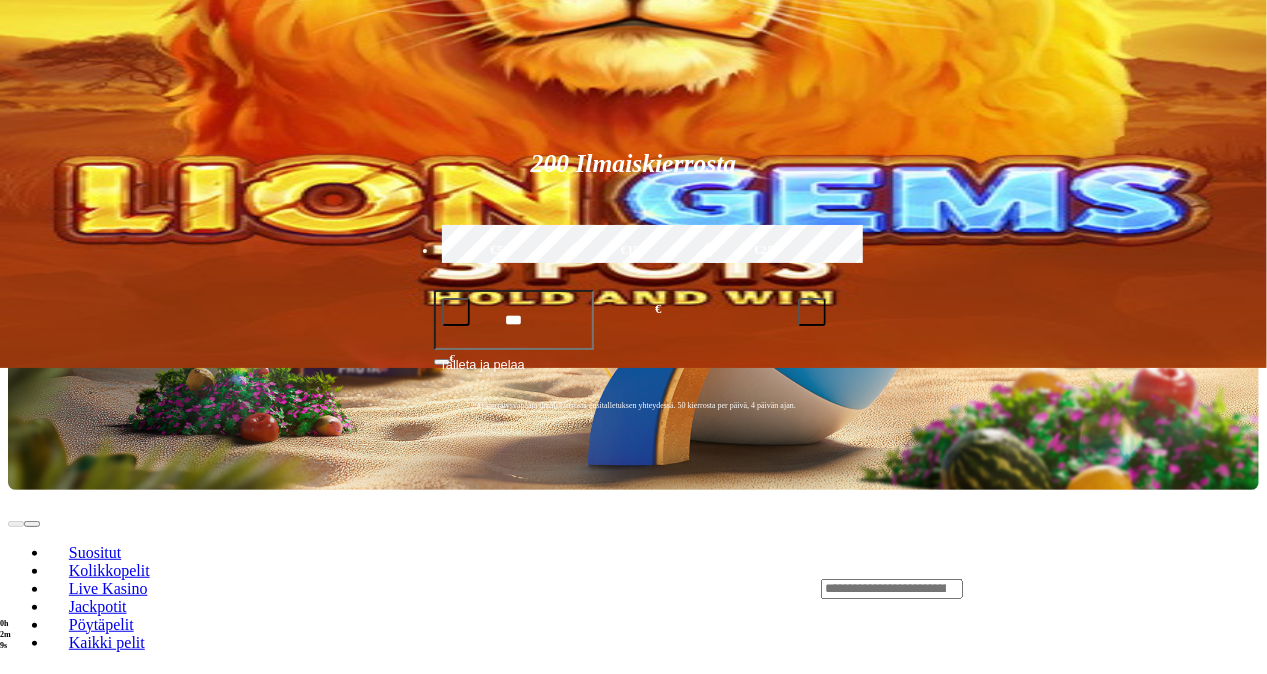click at bounding box center (32, 761) 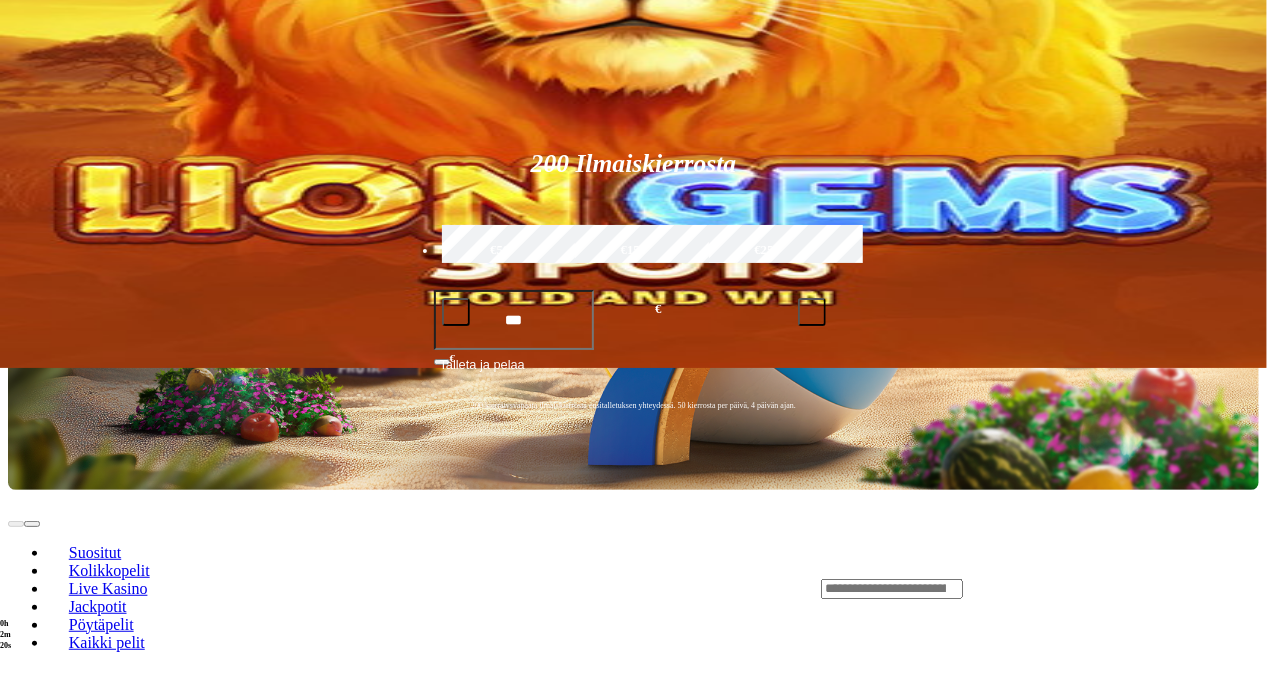 click at bounding box center [-708, 1390] 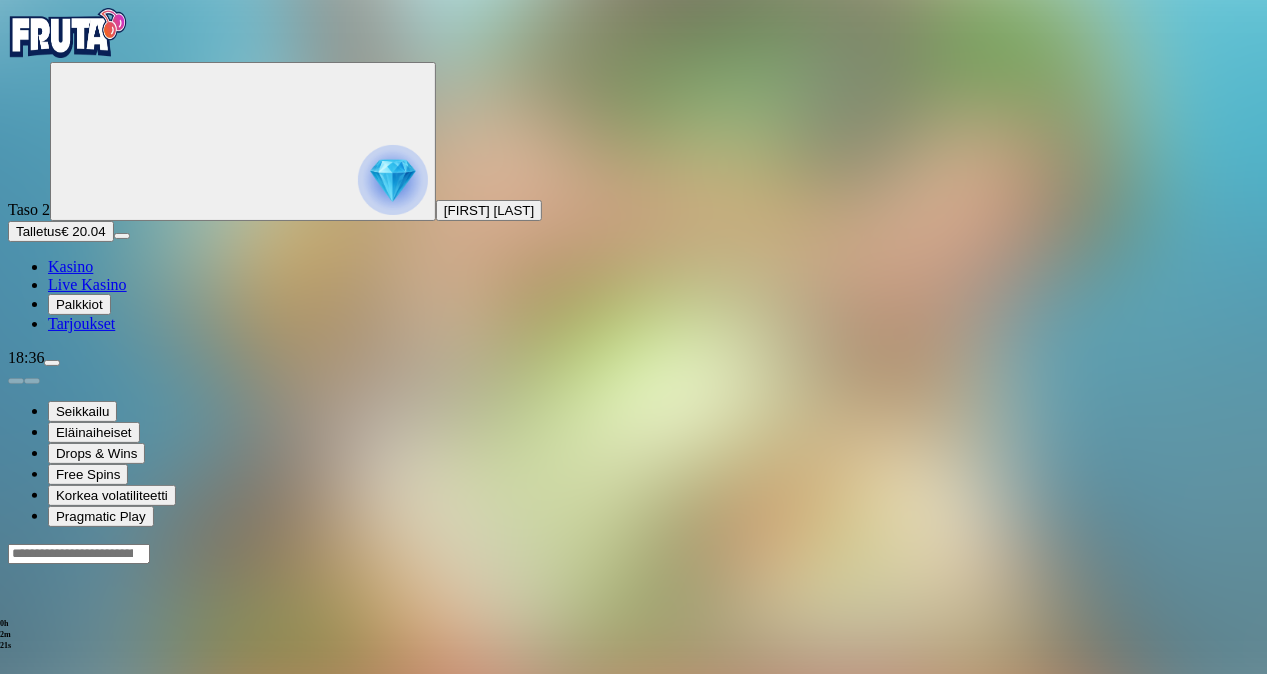 scroll, scrollTop: 0, scrollLeft: 0, axis: both 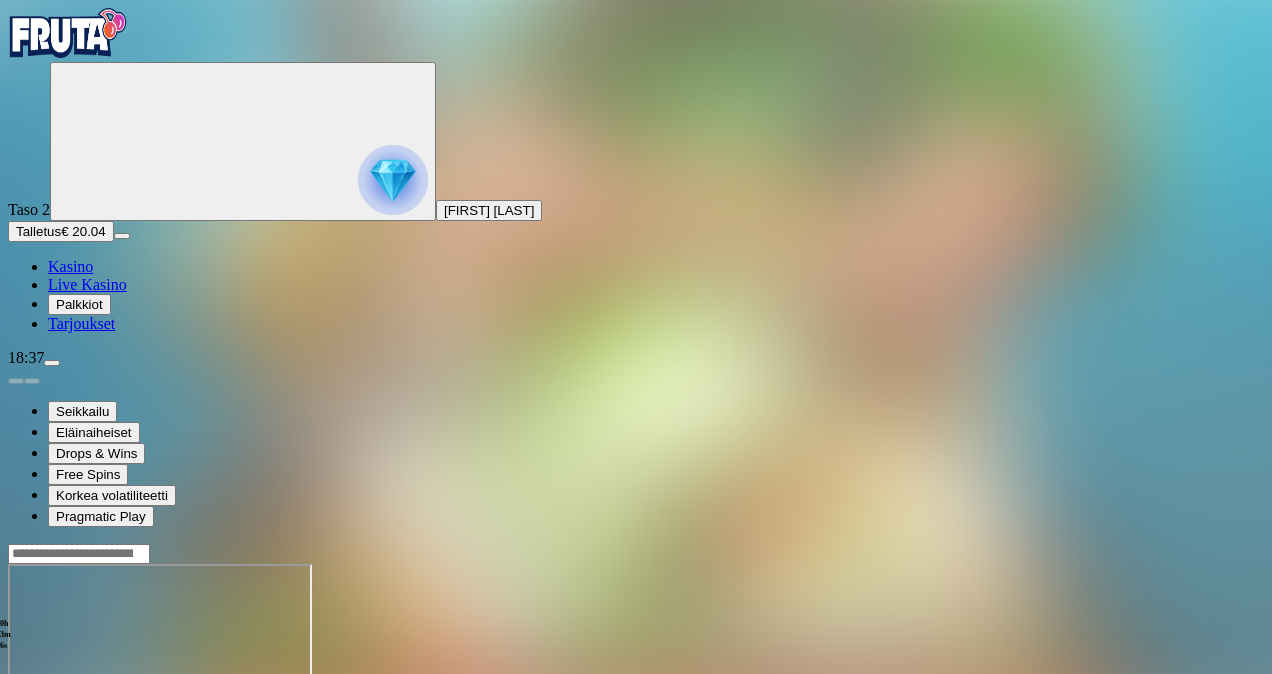 click at bounding box center (48, 736) 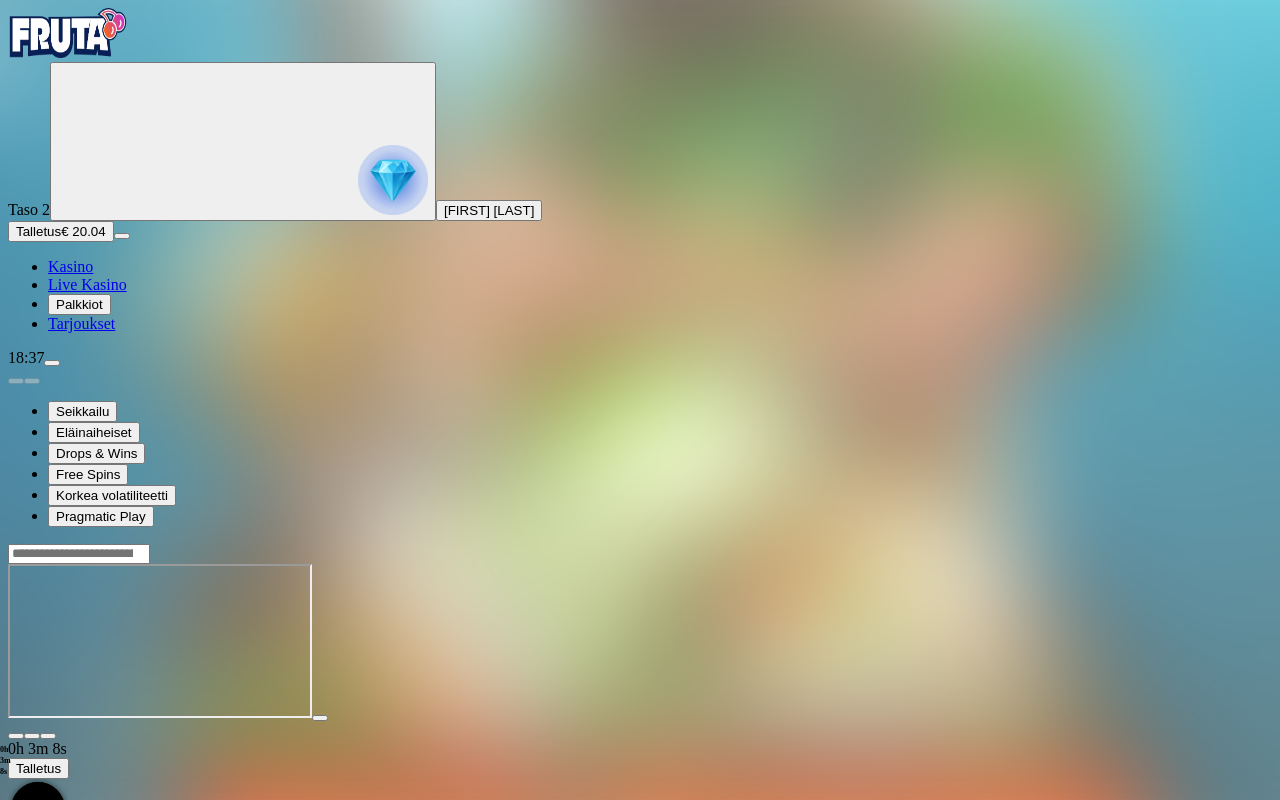 type 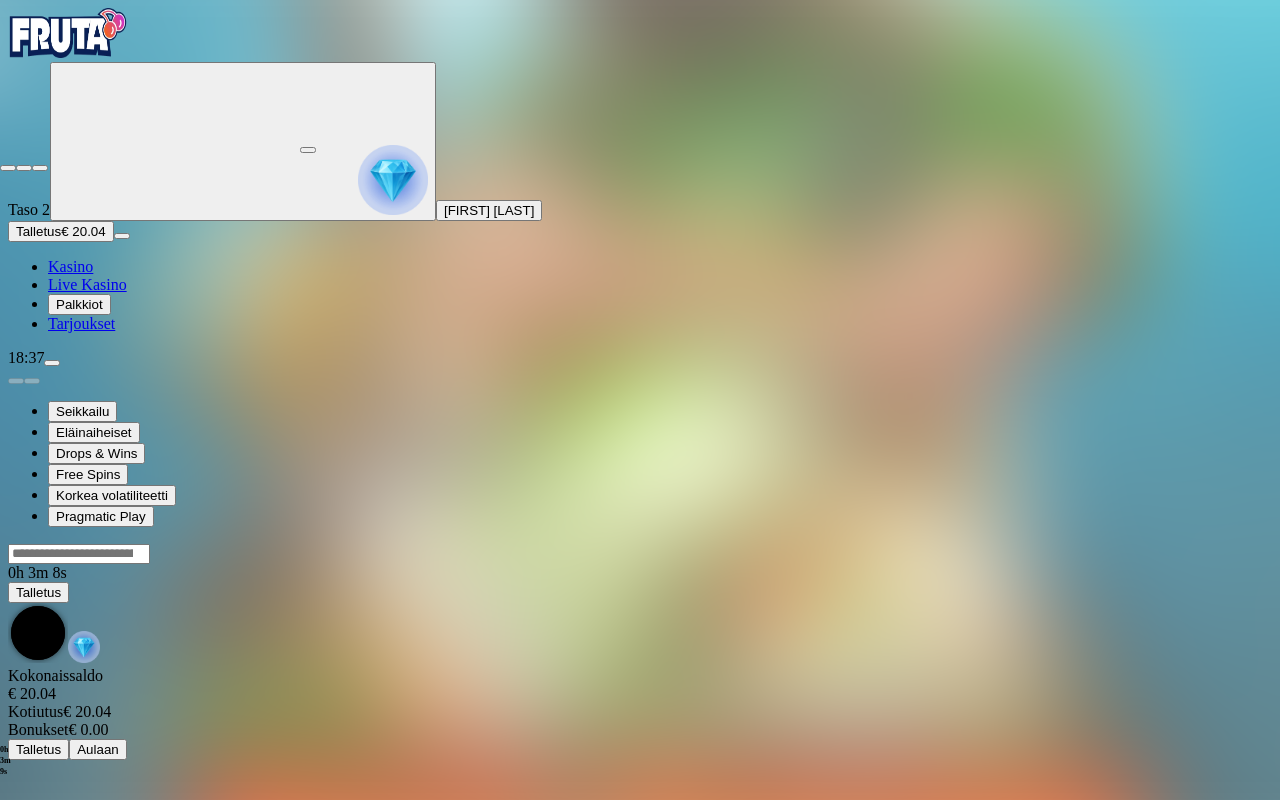 click at bounding box center [40, 168] 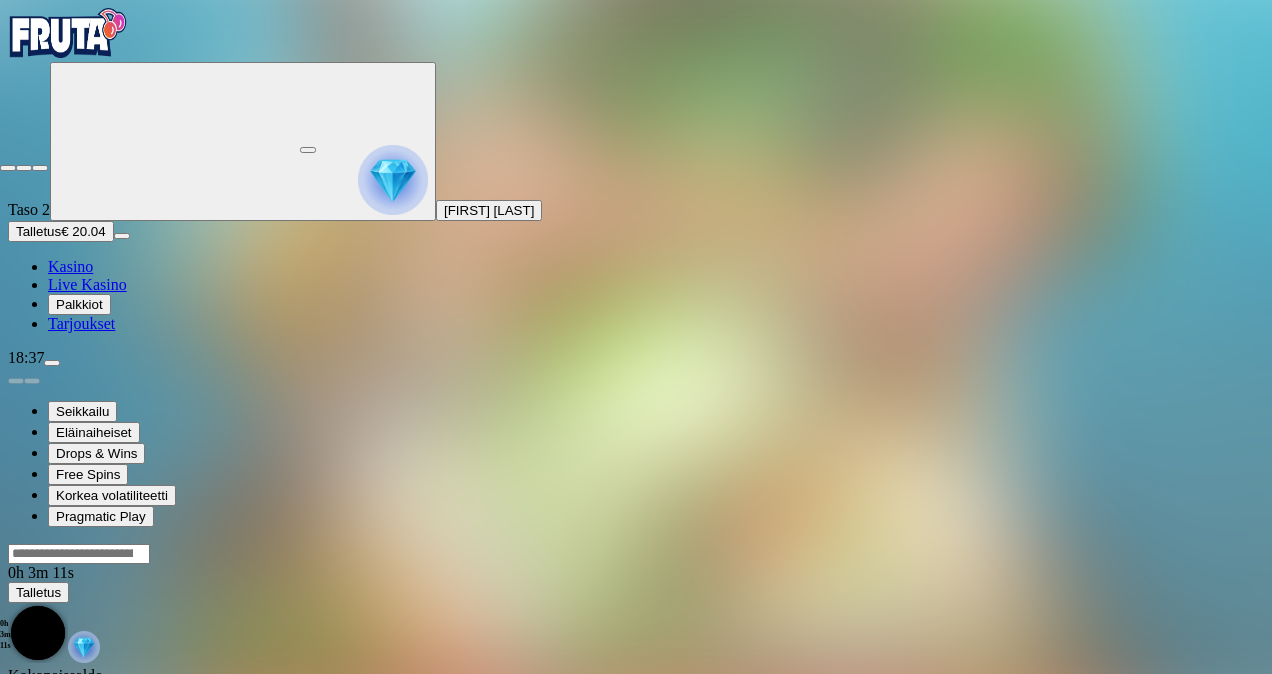 click at bounding box center (40, 168) 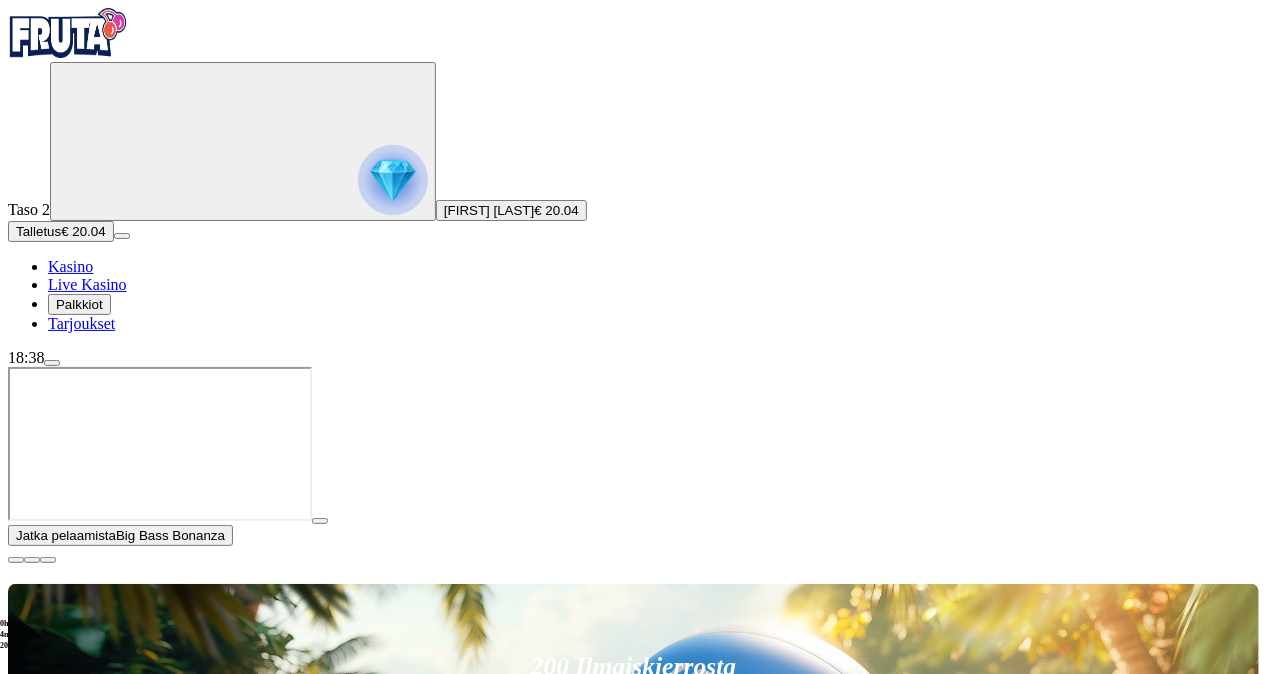 click at bounding box center (16, 560) 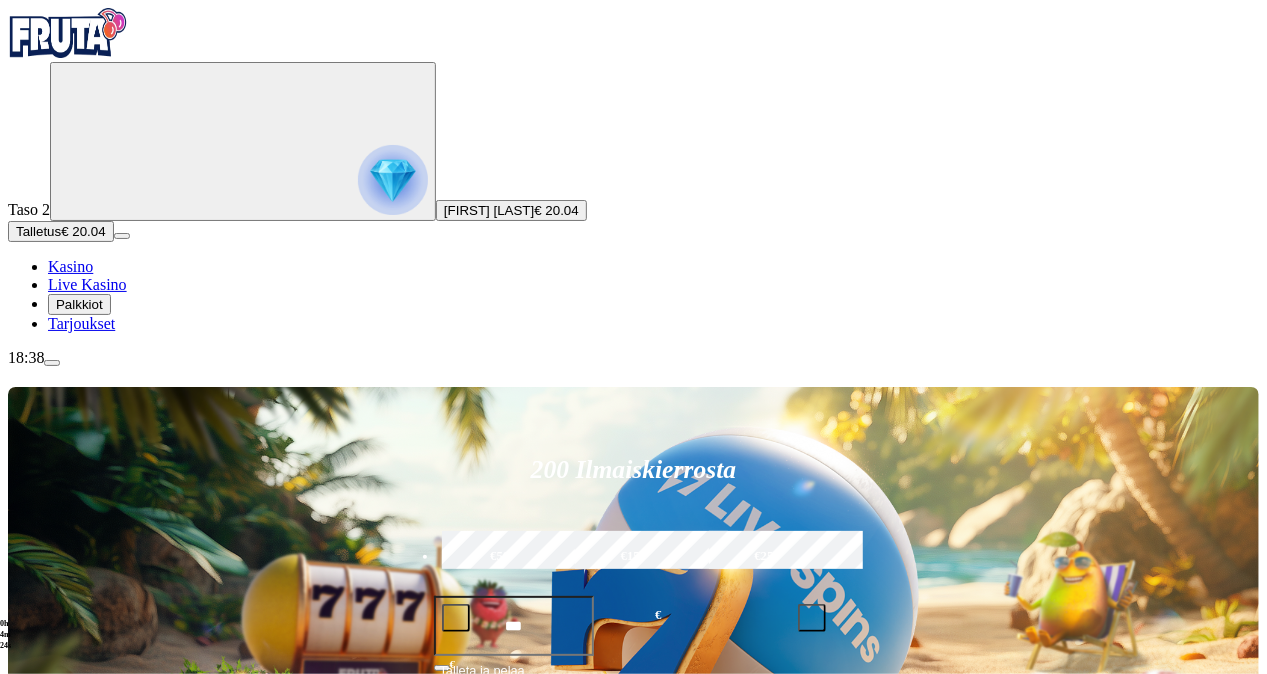 click at bounding box center (48, 1218) 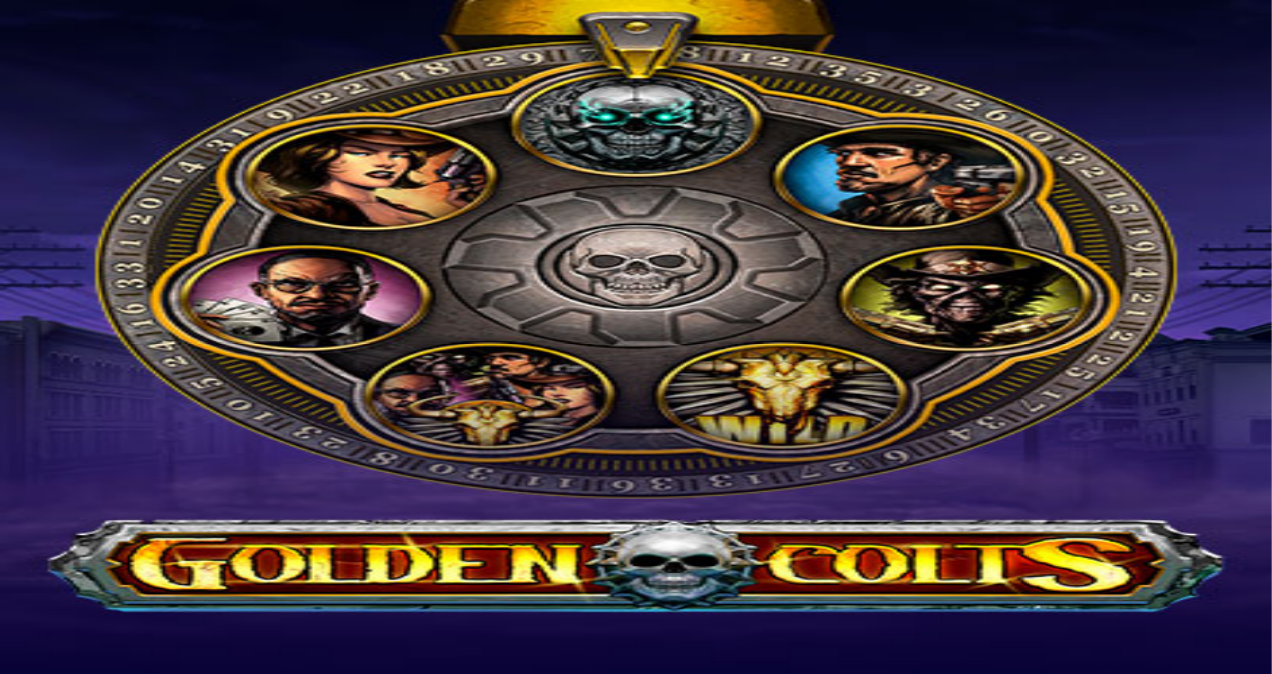 scroll, scrollTop: 0, scrollLeft: 0, axis: both 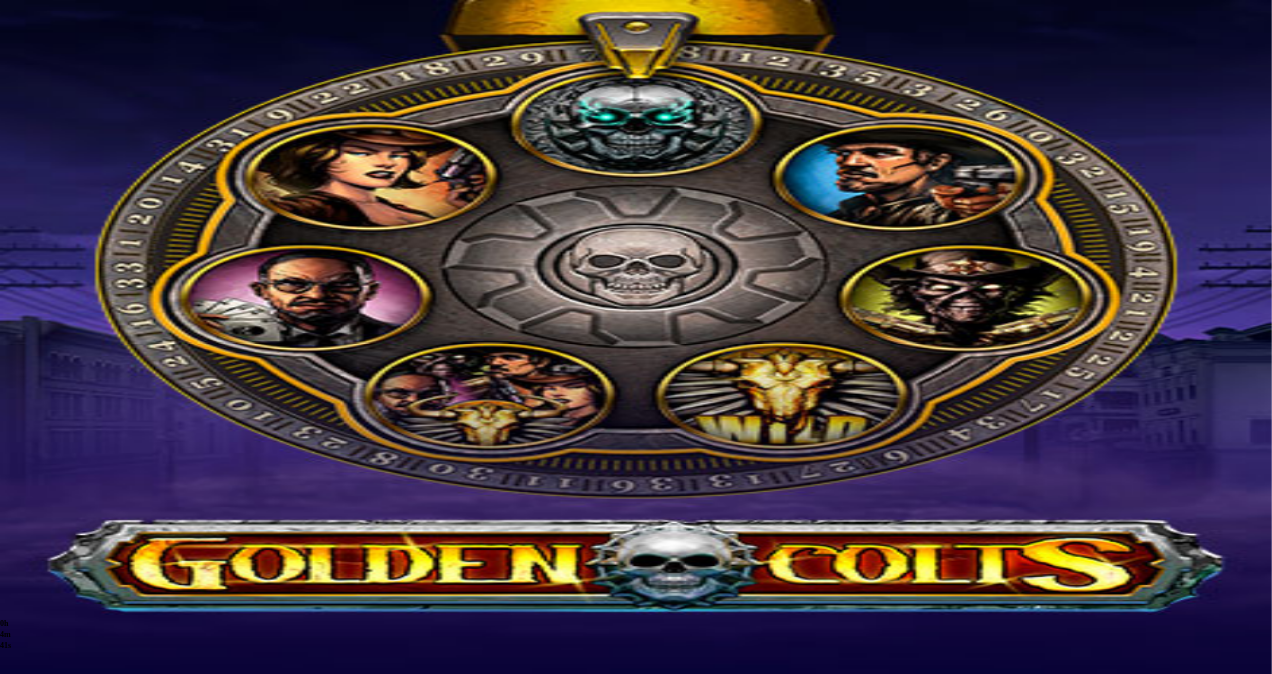 click at bounding box center [48, 757] 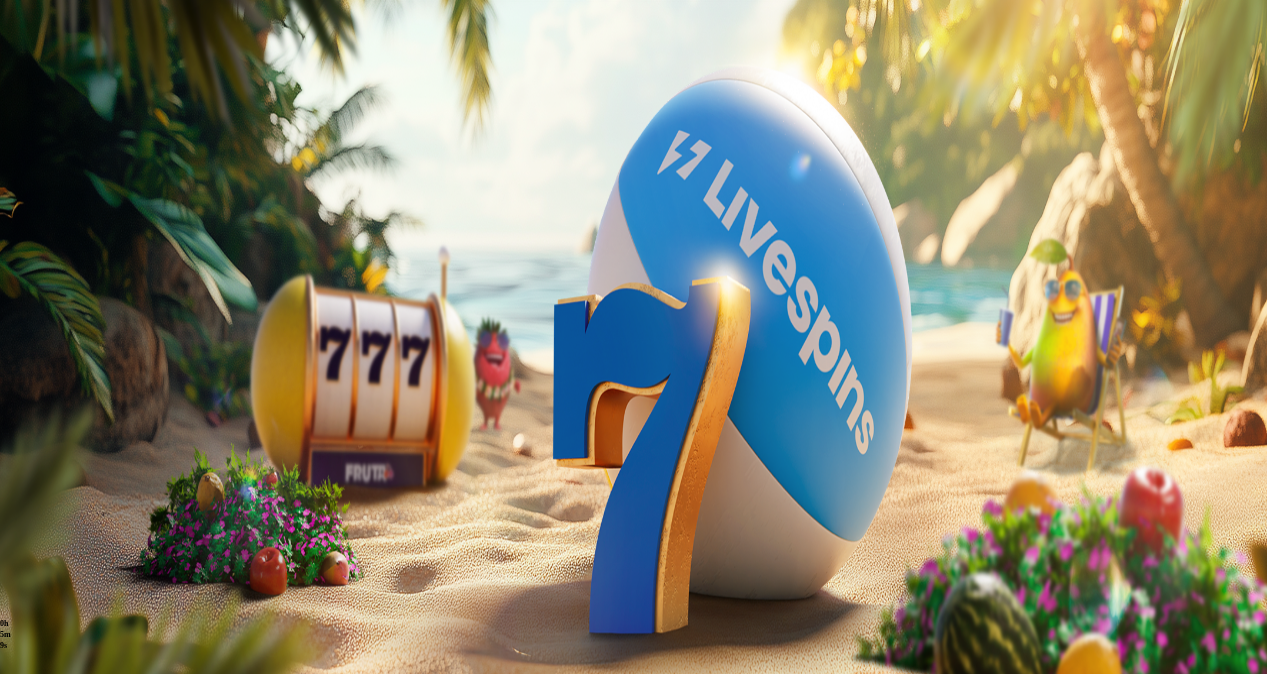 scroll, scrollTop: 251, scrollLeft: 0, axis: vertical 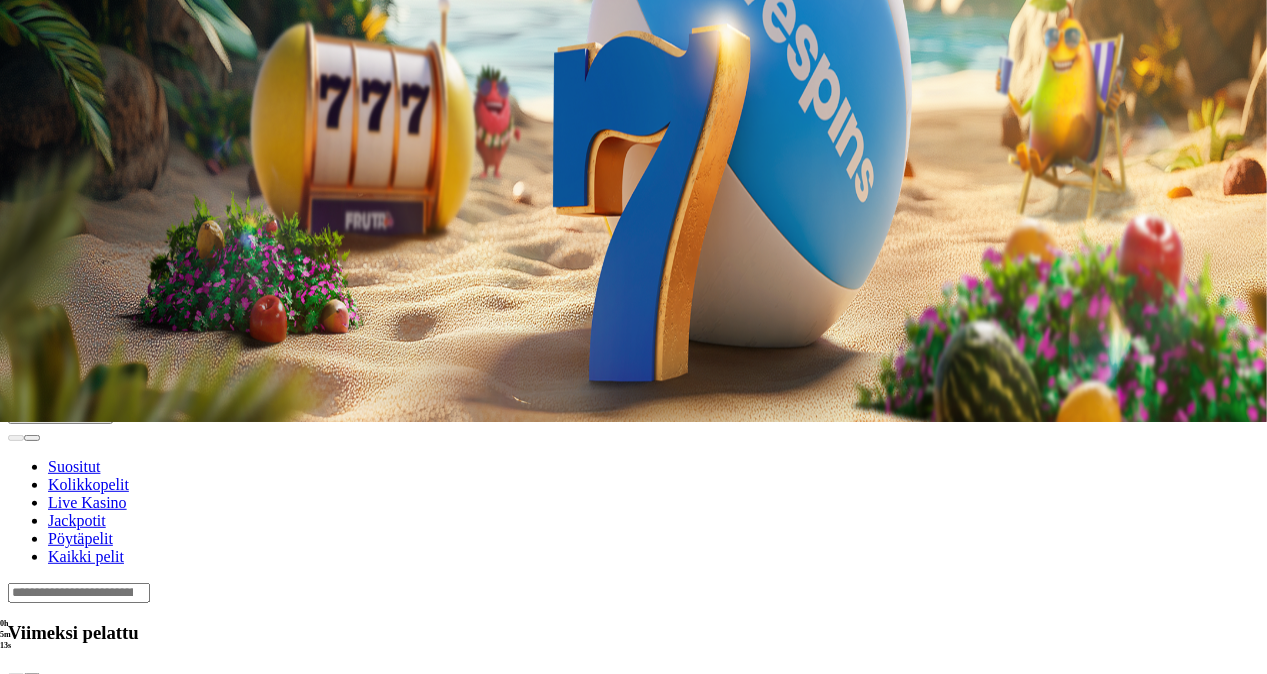 click at bounding box center (32, 676) 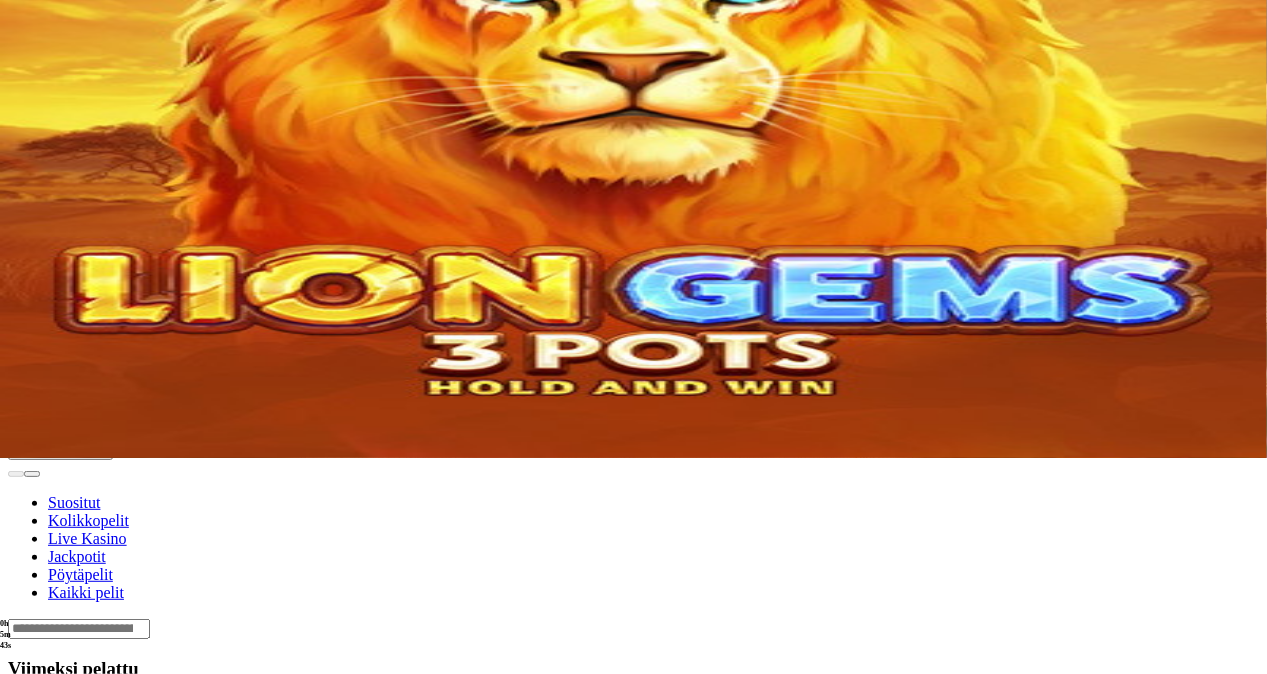 scroll, scrollTop: 217, scrollLeft: 0, axis: vertical 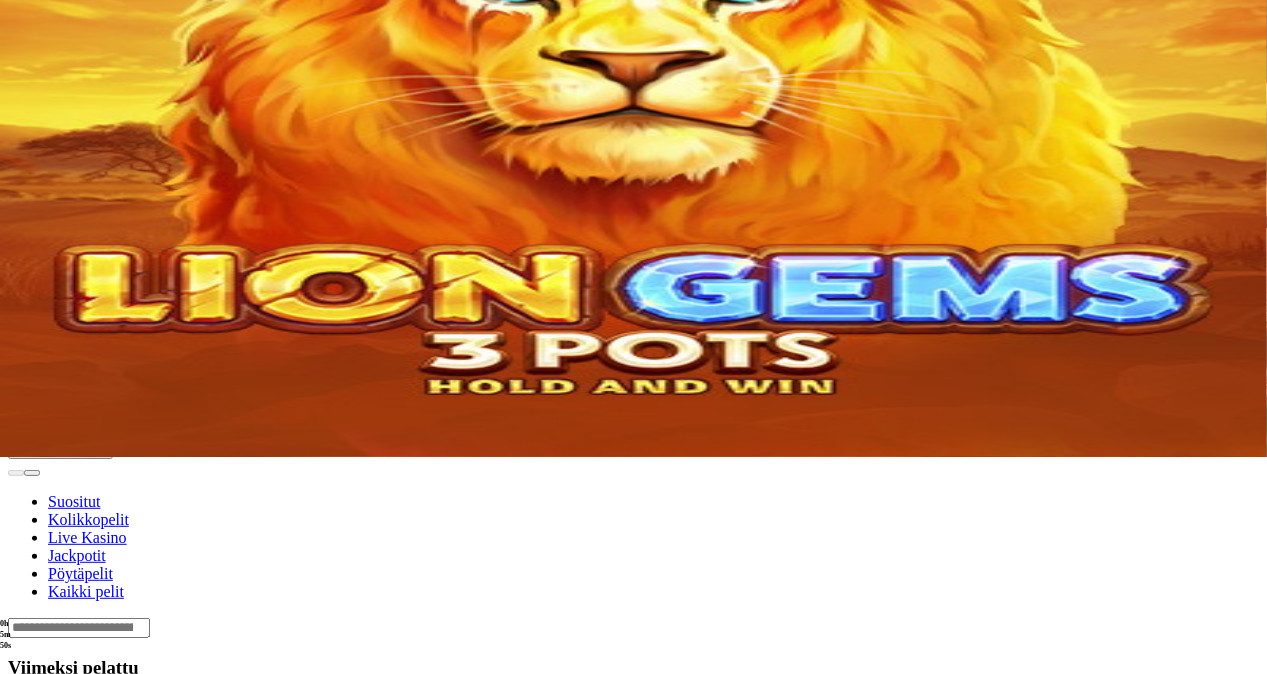 click at bounding box center (-708, 1722) 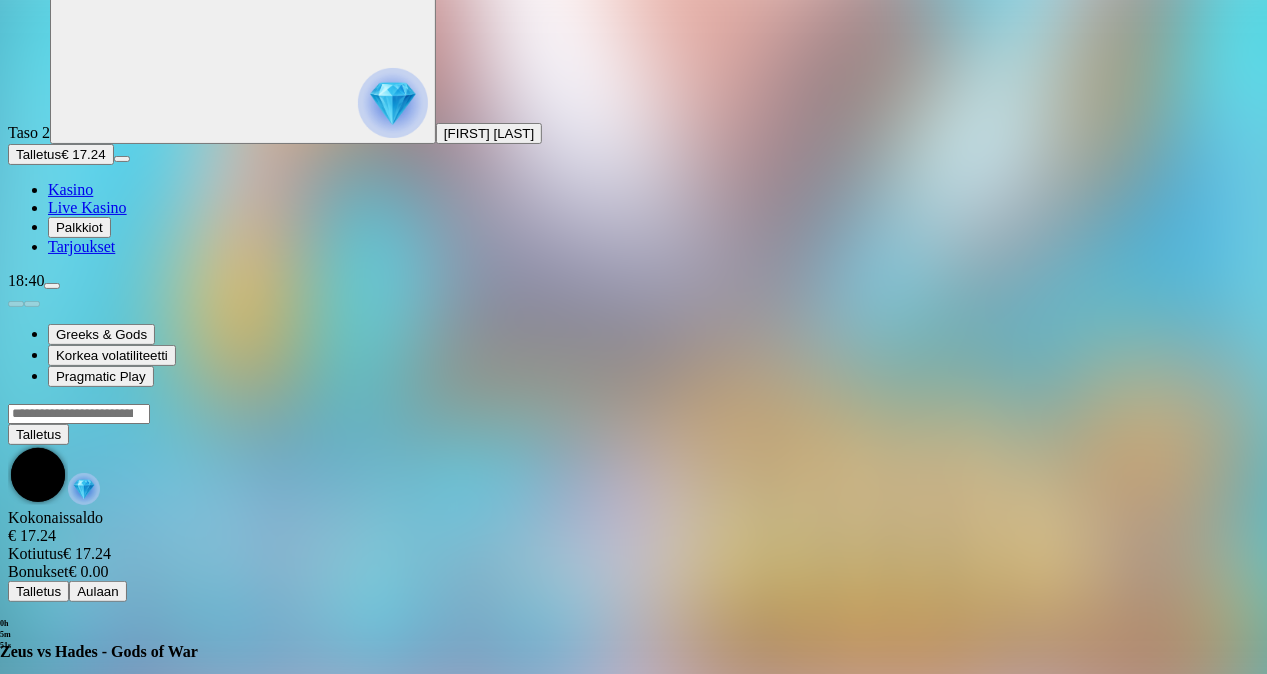 scroll, scrollTop: 0, scrollLeft: 0, axis: both 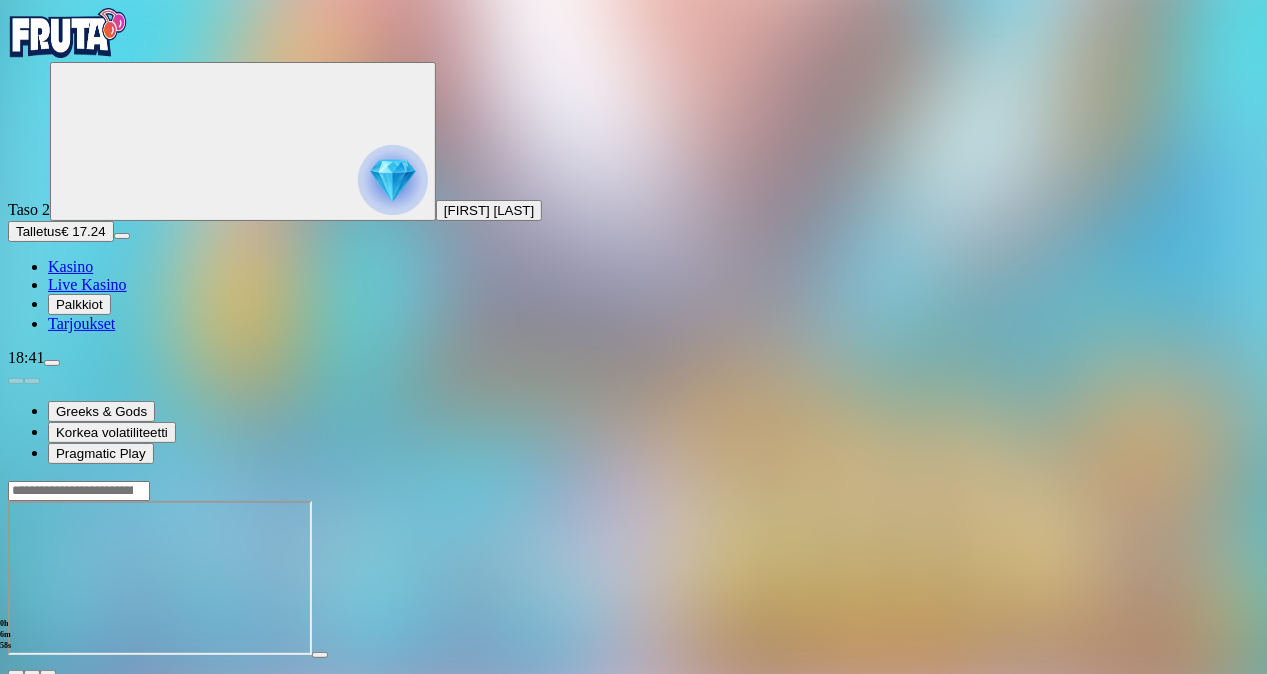 click at bounding box center (16, 673) 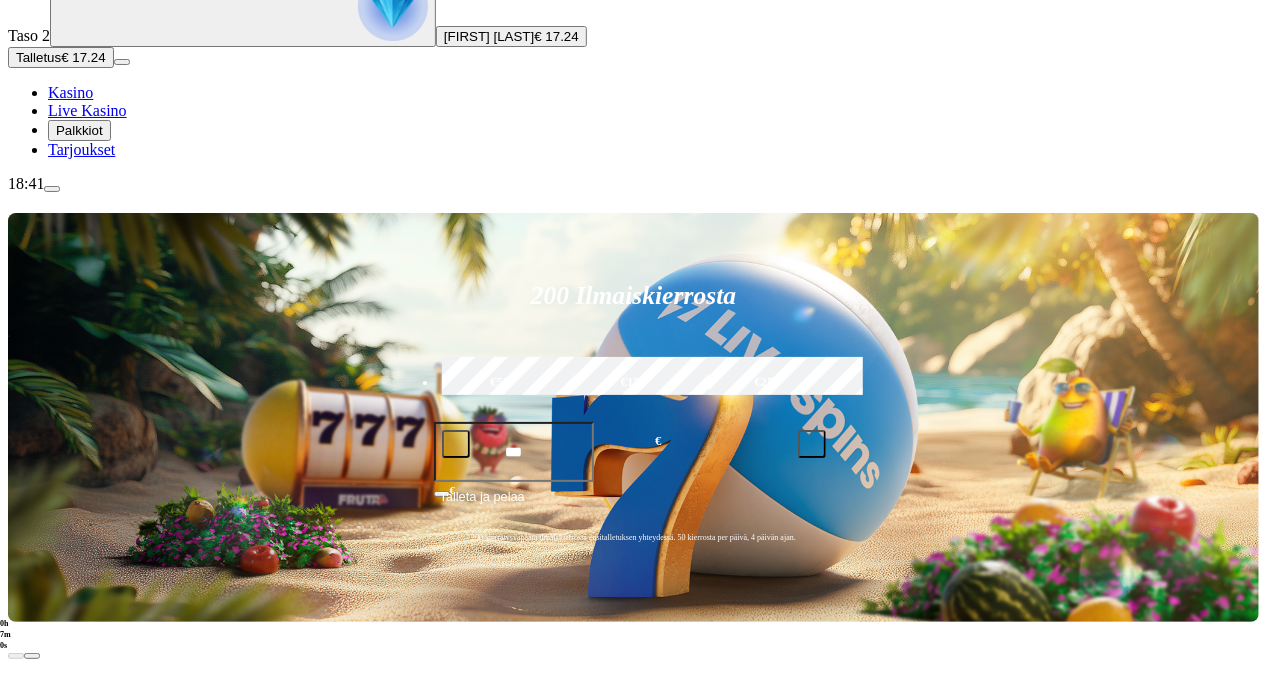 scroll, scrollTop: 173, scrollLeft: 0, axis: vertical 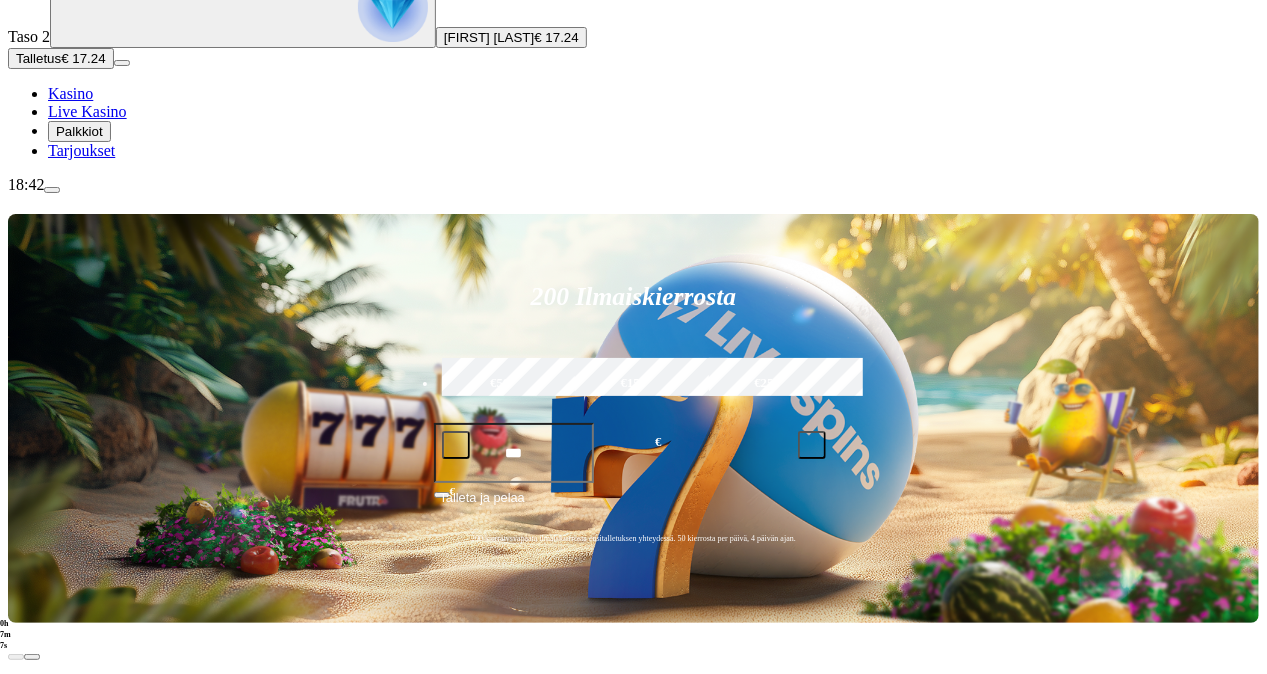 click at bounding box center [48, 1332] 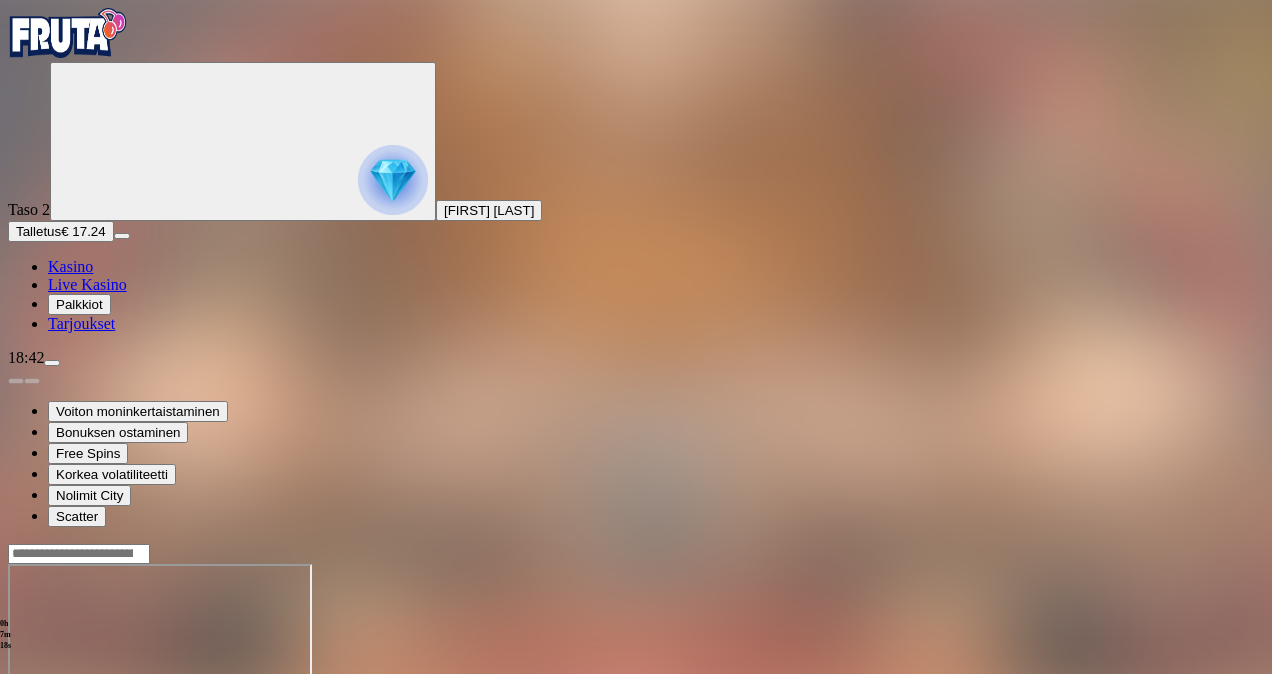 click at bounding box center [48, 736] 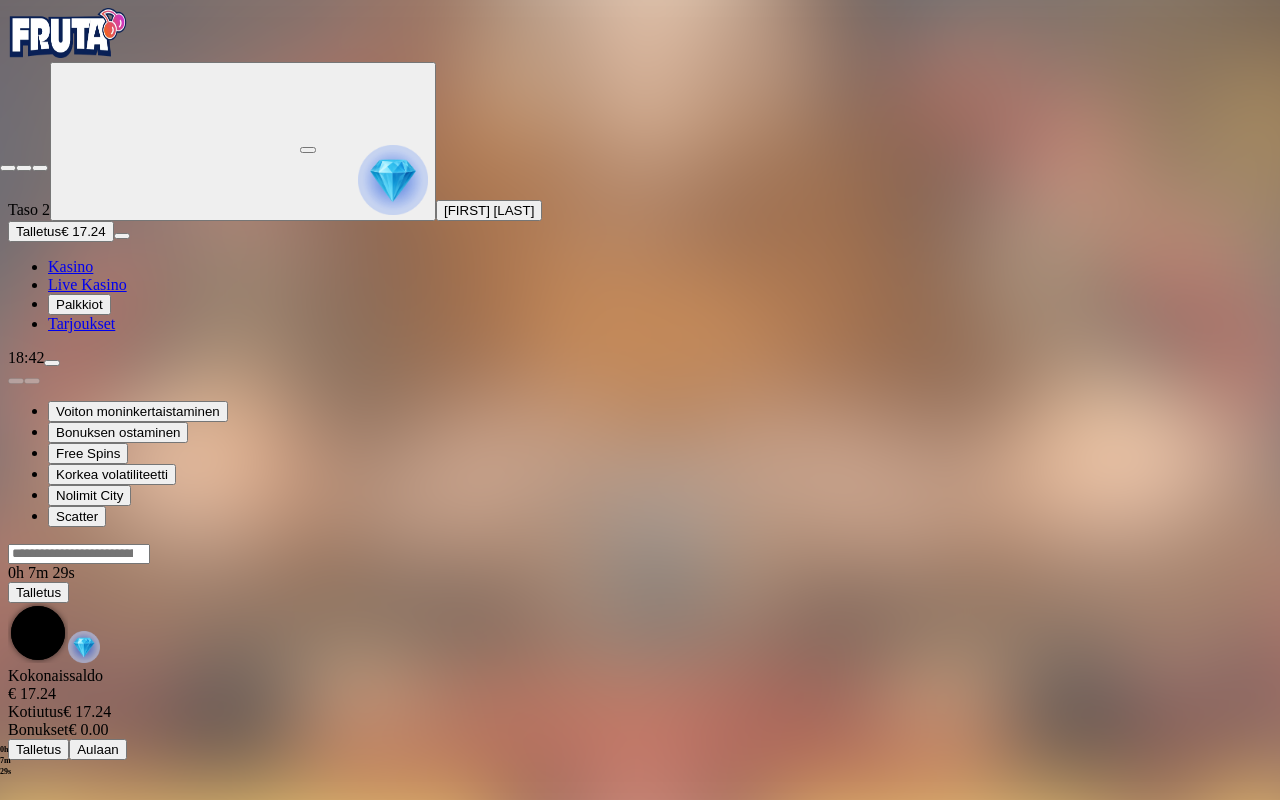 click at bounding box center [40, 168] 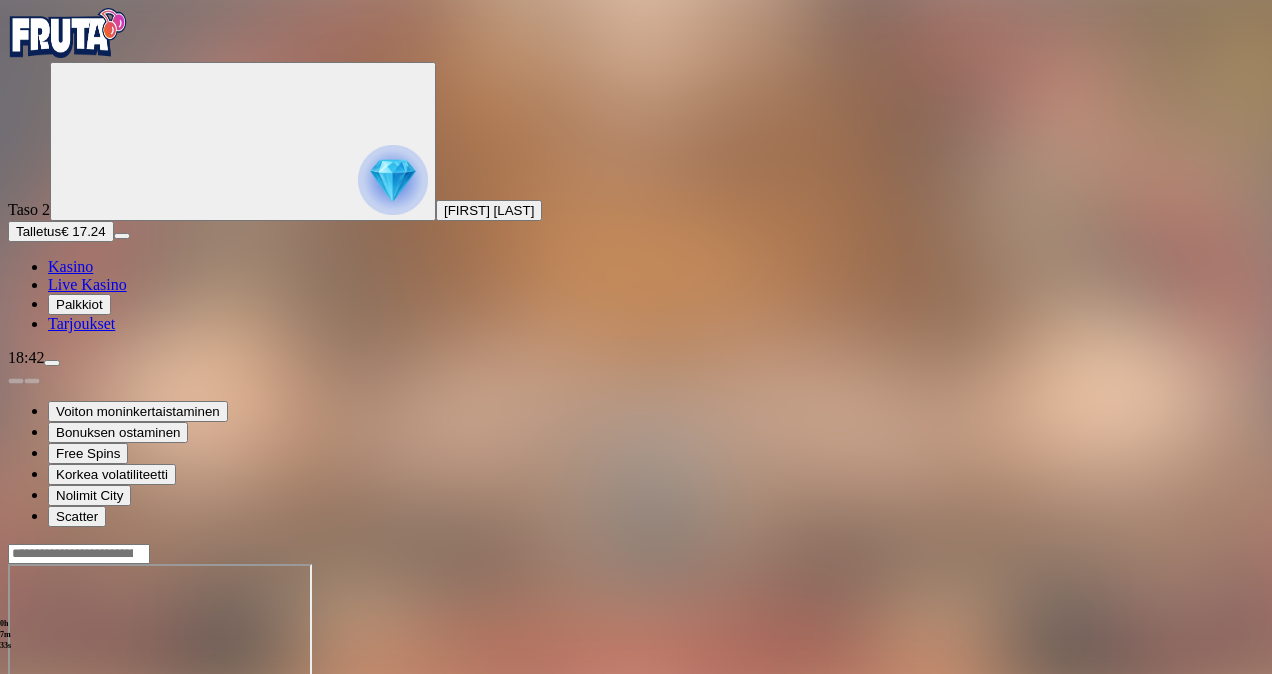 drag, startPoint x: 1187, startPoint y: 143, endPoint x: 1246, endPoint y: 354, distance: 219.09358 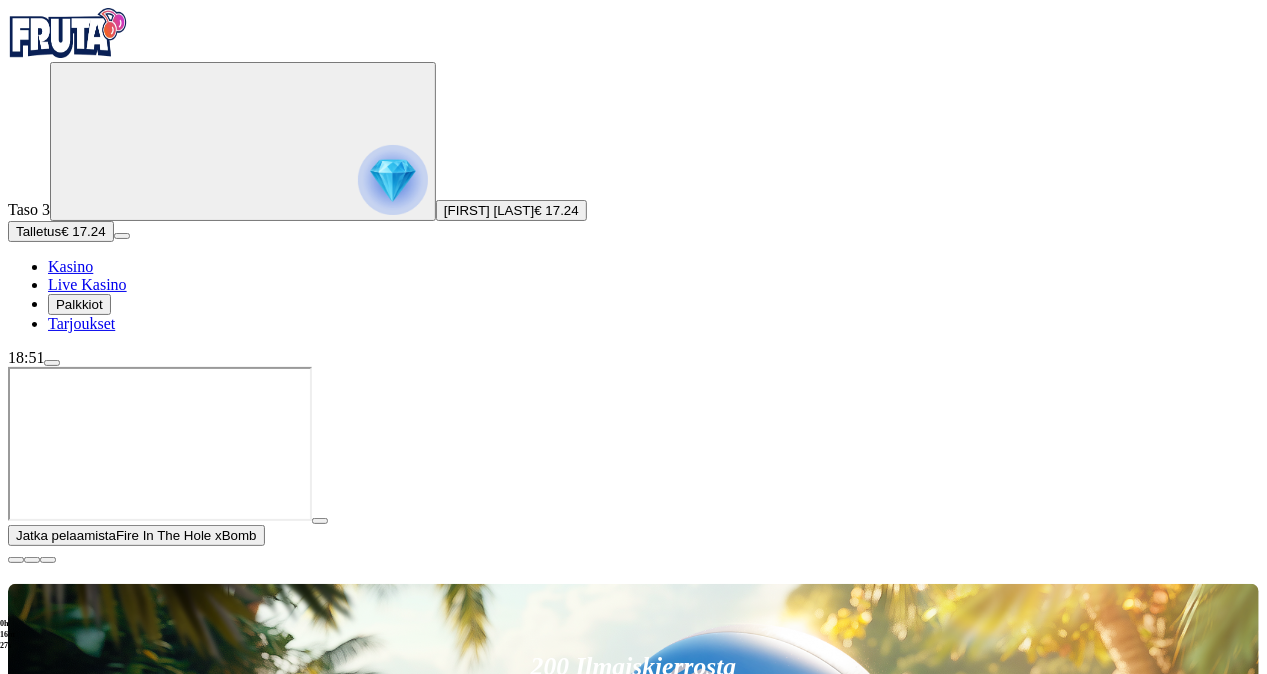 click at bounding box center (16, 560) 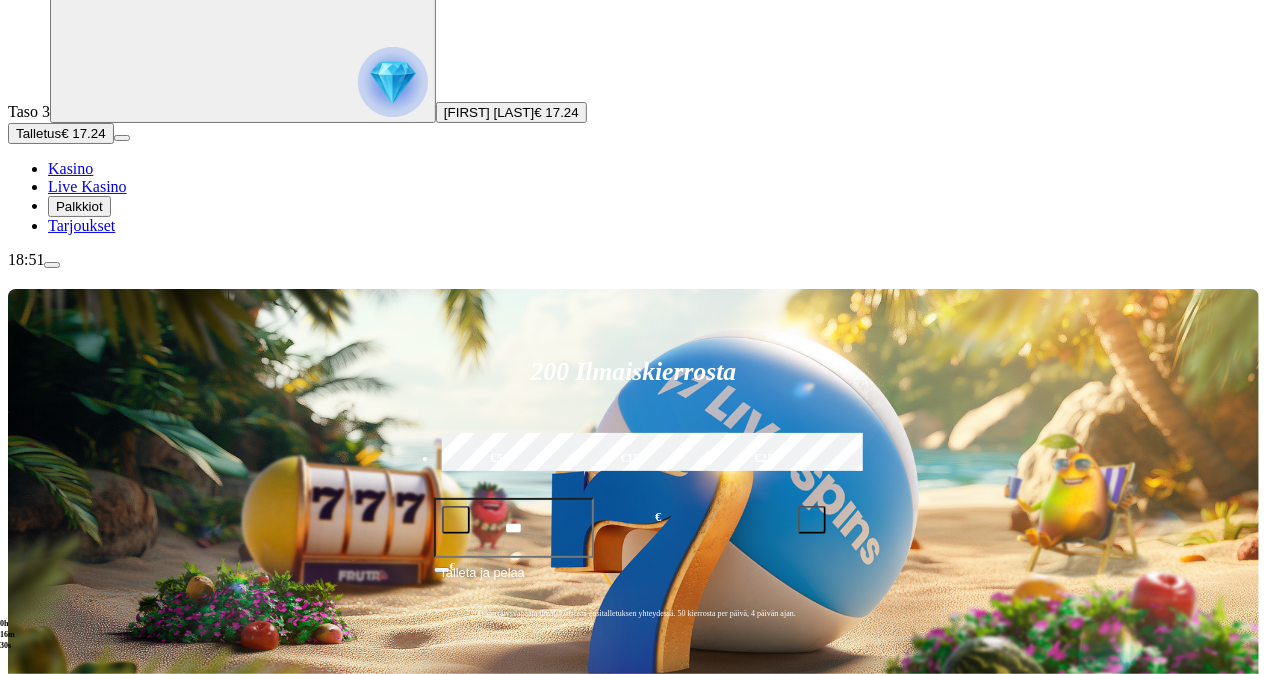scroll, scrollTop: 97, scrollLeft: 0, axis: vertical 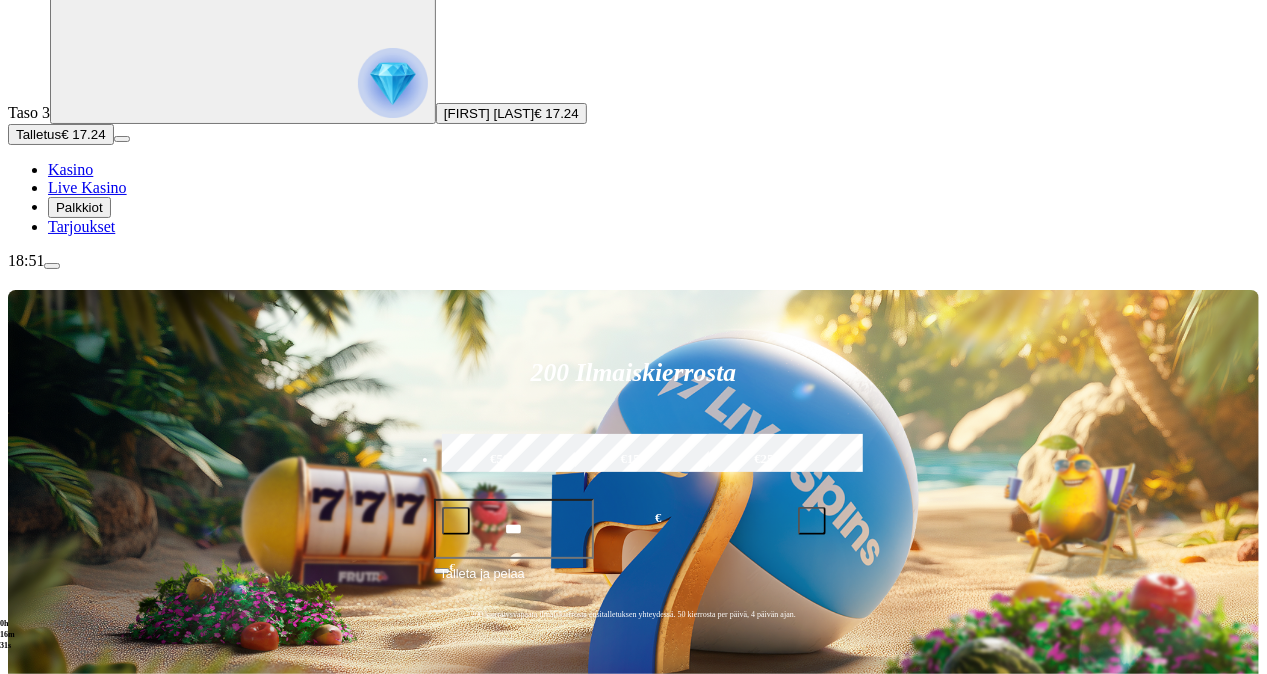 click at bounding box center (32, 970) 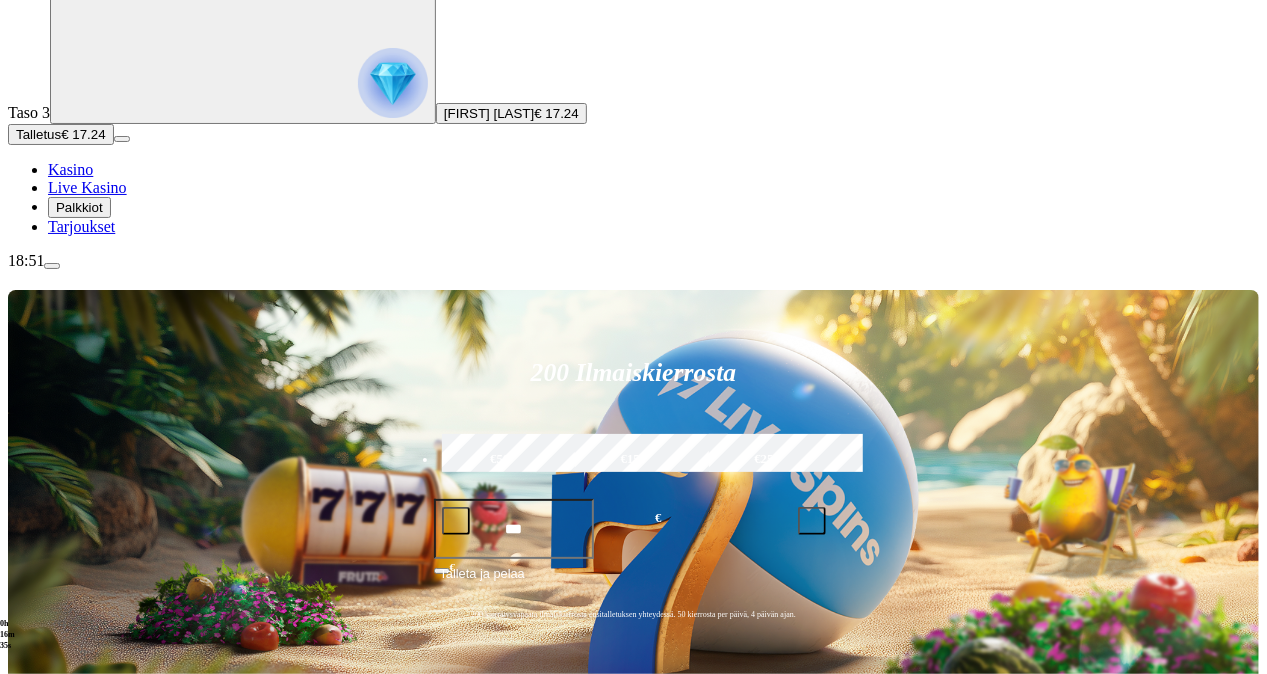 click at bounding box center [32, 970] 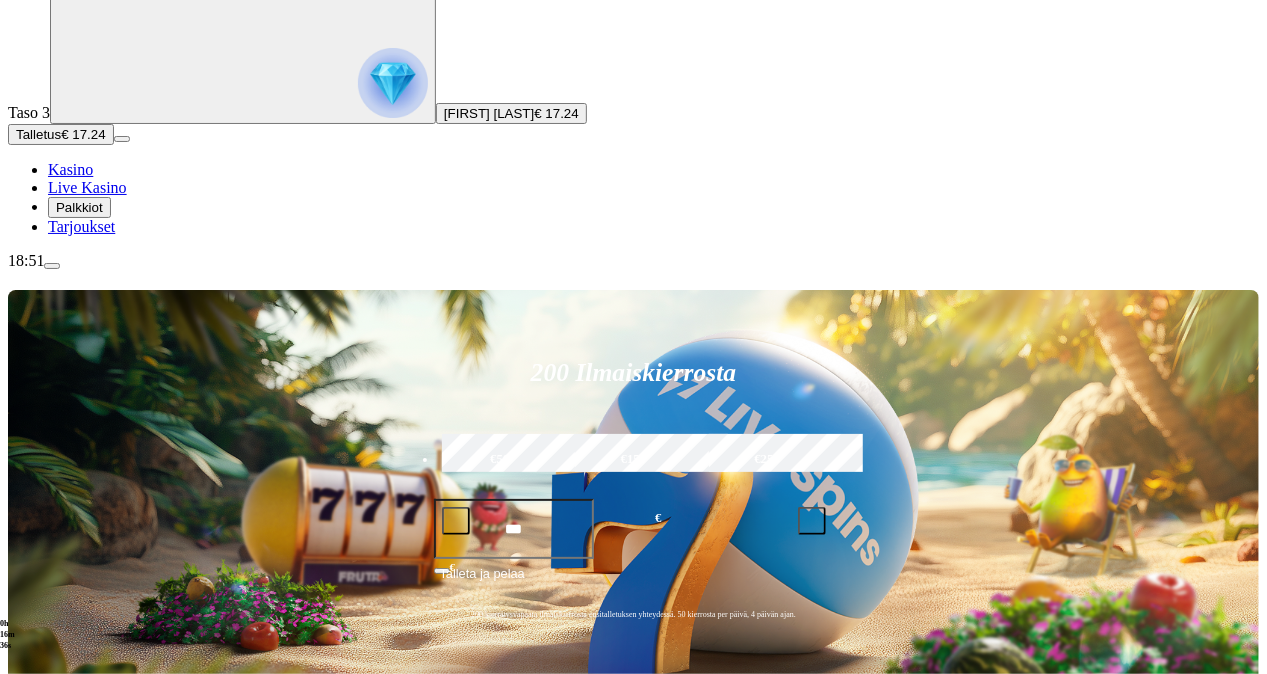 click on "Pelaa nyt Gates of High Roller Pelaa nyt Cherry Pop Deluxe Pelaa nyt Brute Force Pelaa nyt Fire In The Hole xBomb Pelaa nyt Book of Dead Pelaa nyt Le Bandit Pelaa nyt Gold Blitz Pelaa nyt Sweet Bonanza Pelaa nyt Energy Coins: Hold and Win Pelaa nyt Bill & Coin Dream Drop Pelaa nyt Moon Princess 100" at bounding box center (697, 2654) 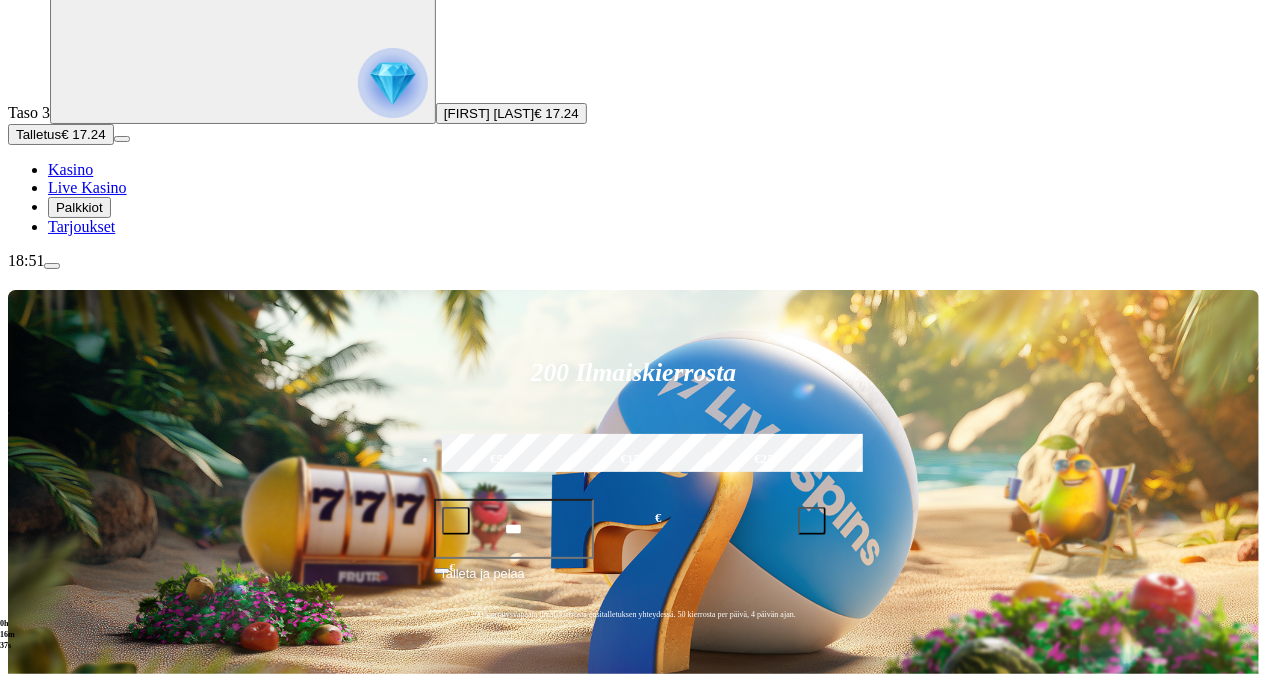 click on "Näytä kaikki" at bounding box center (1234, 2058) 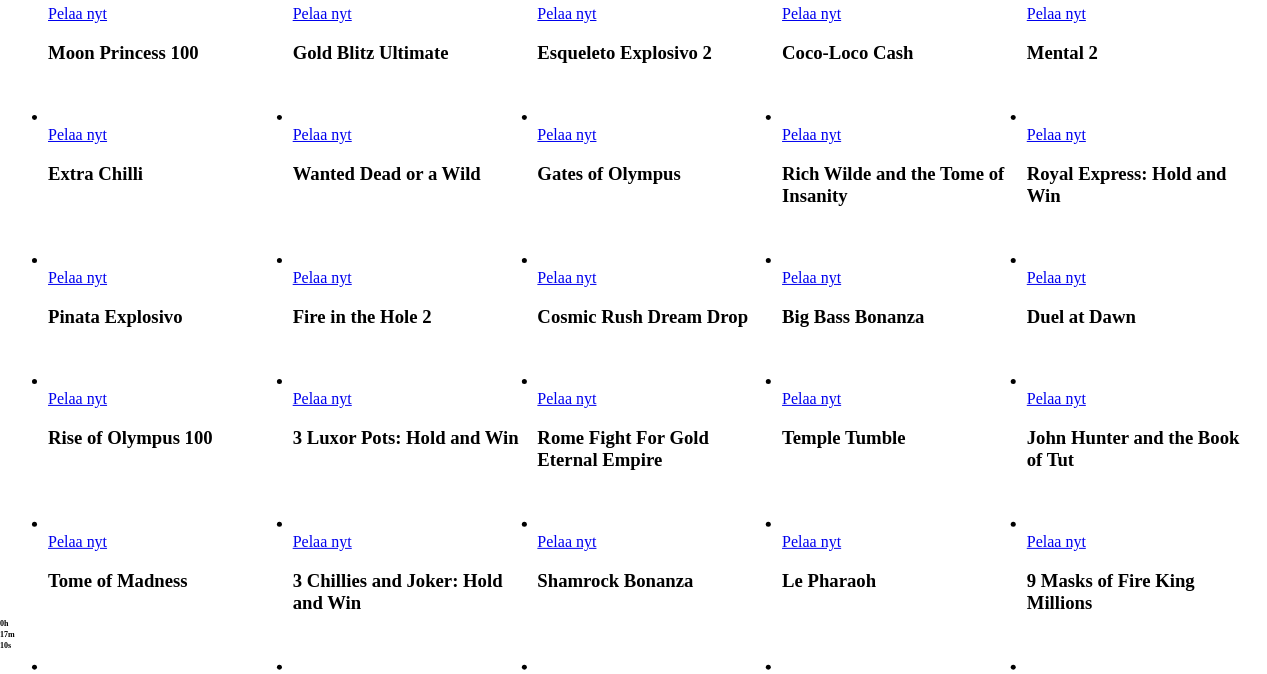 scroll, scrollTop: 766, scrollLeft: 0, axis: vertical 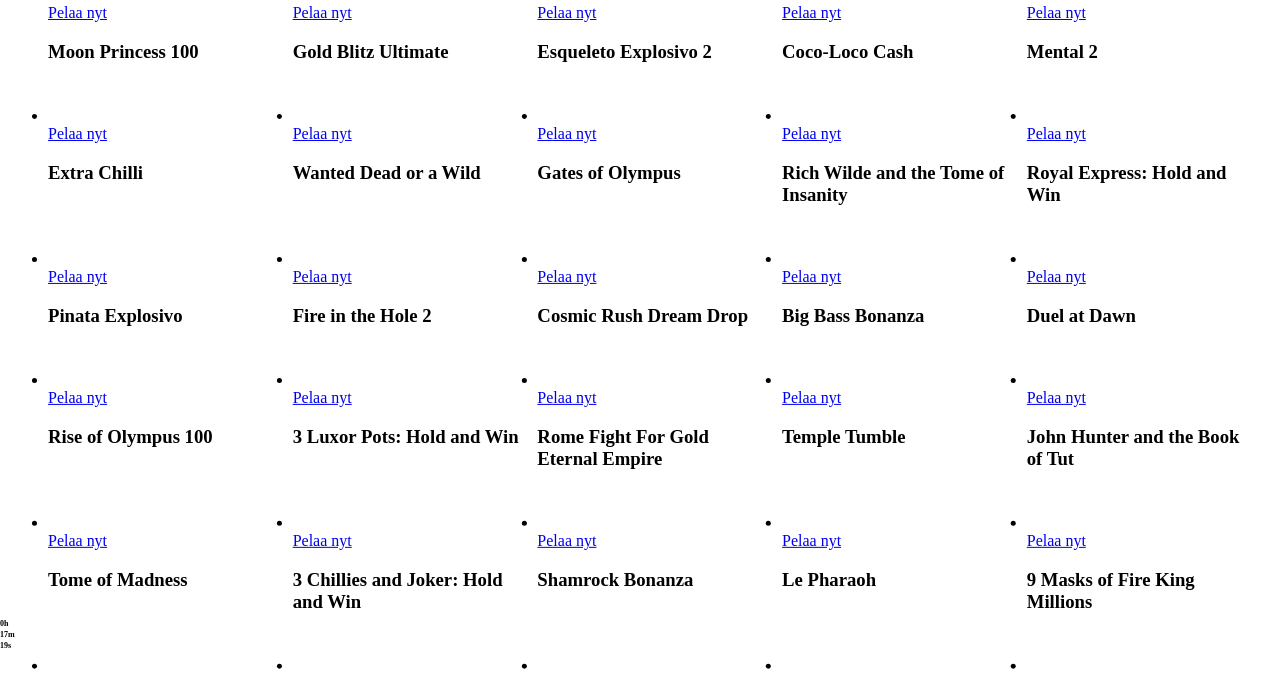click at bounding box center [48, 143] 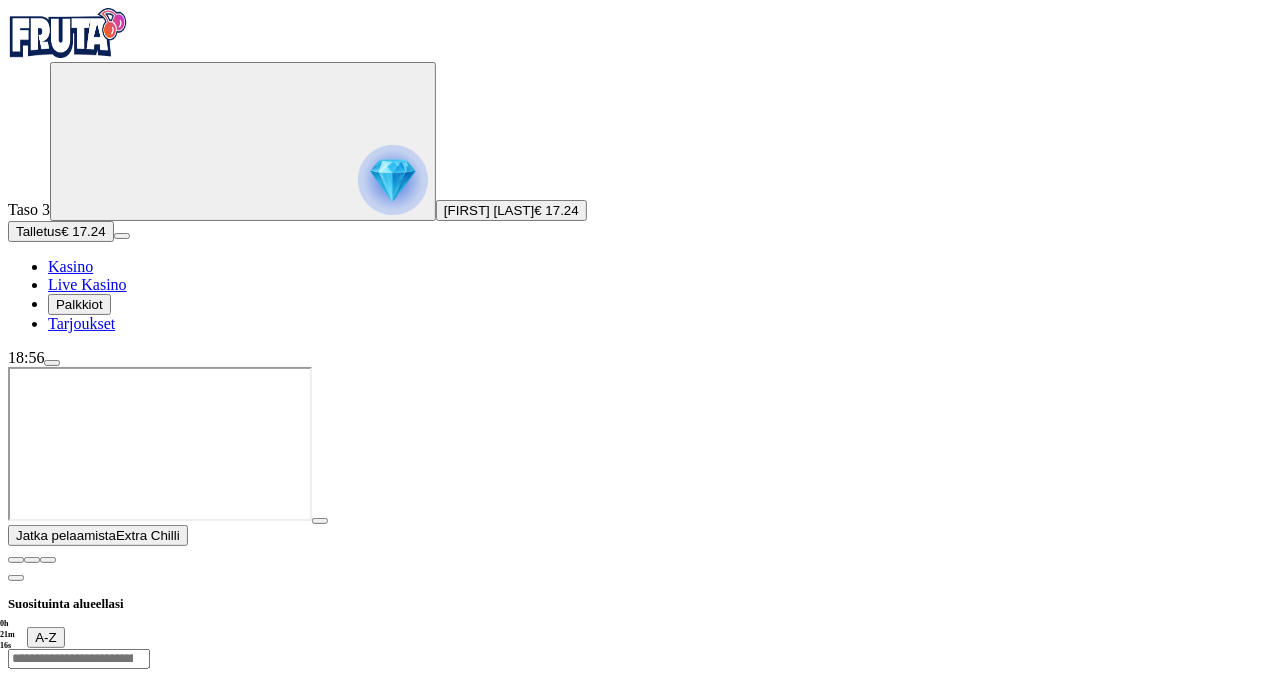 click at bounding box center (16, 560) 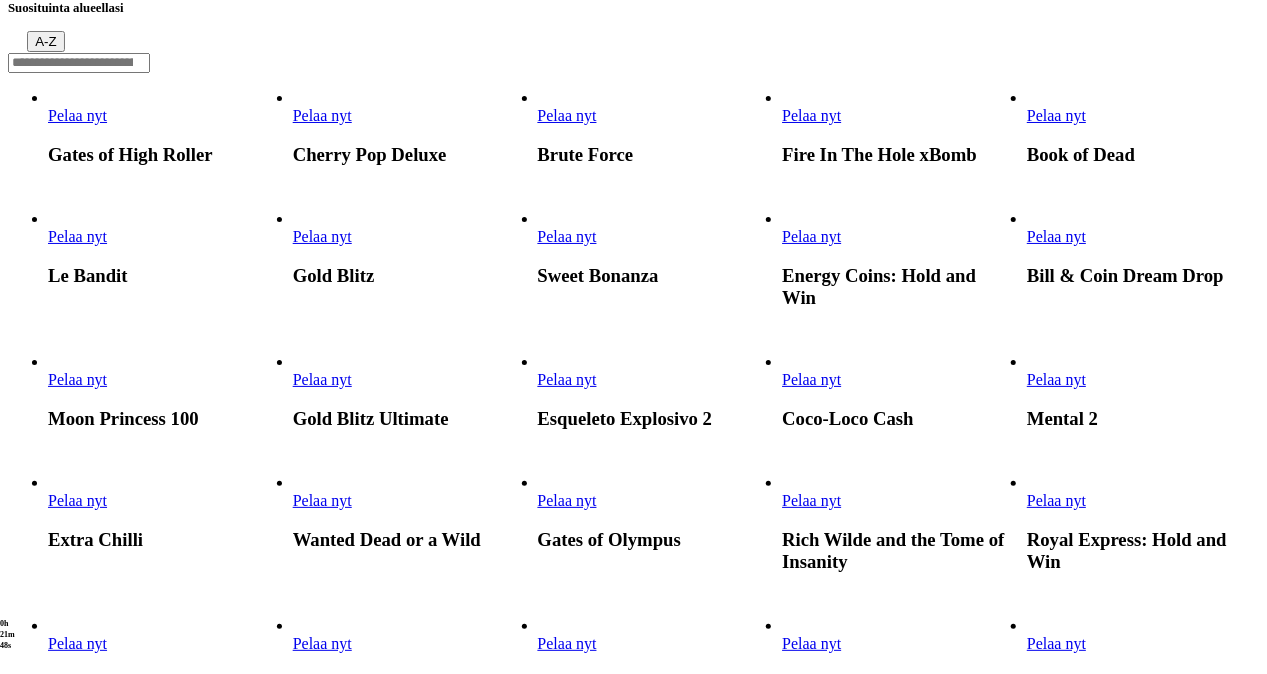 scroll, scrollTop: 0, scrollLeft: 0, axis: both 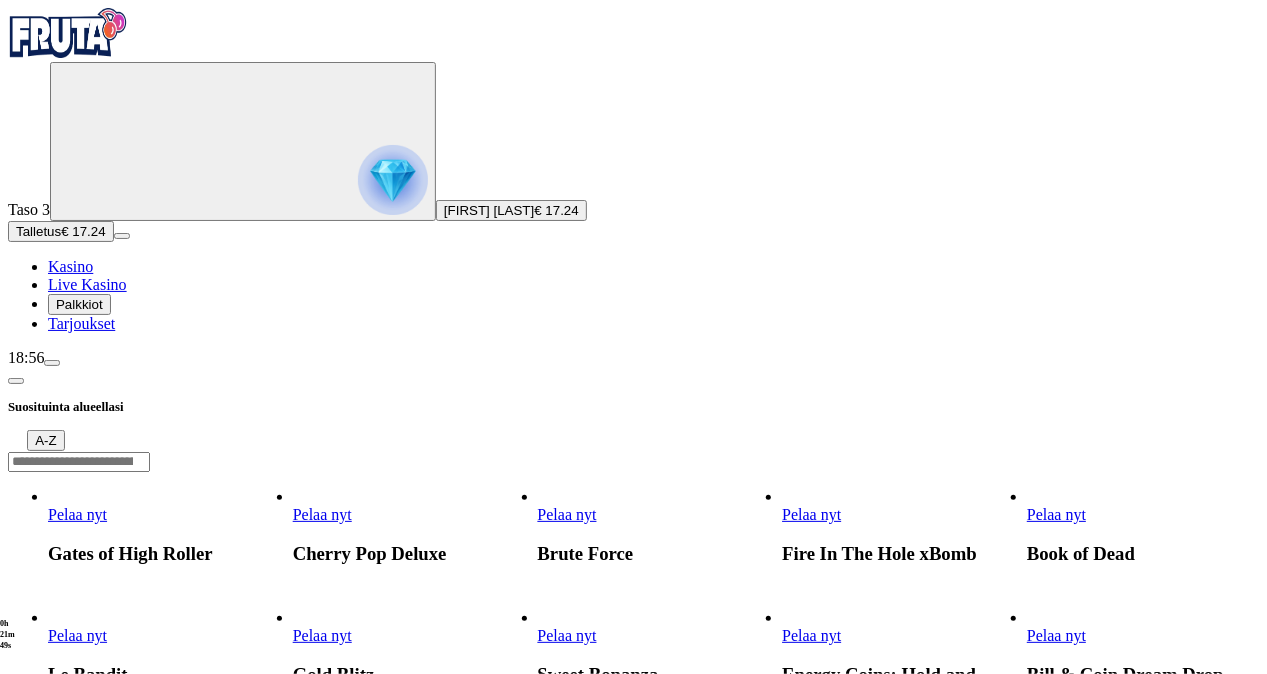 click at bounding box center [79, 462] 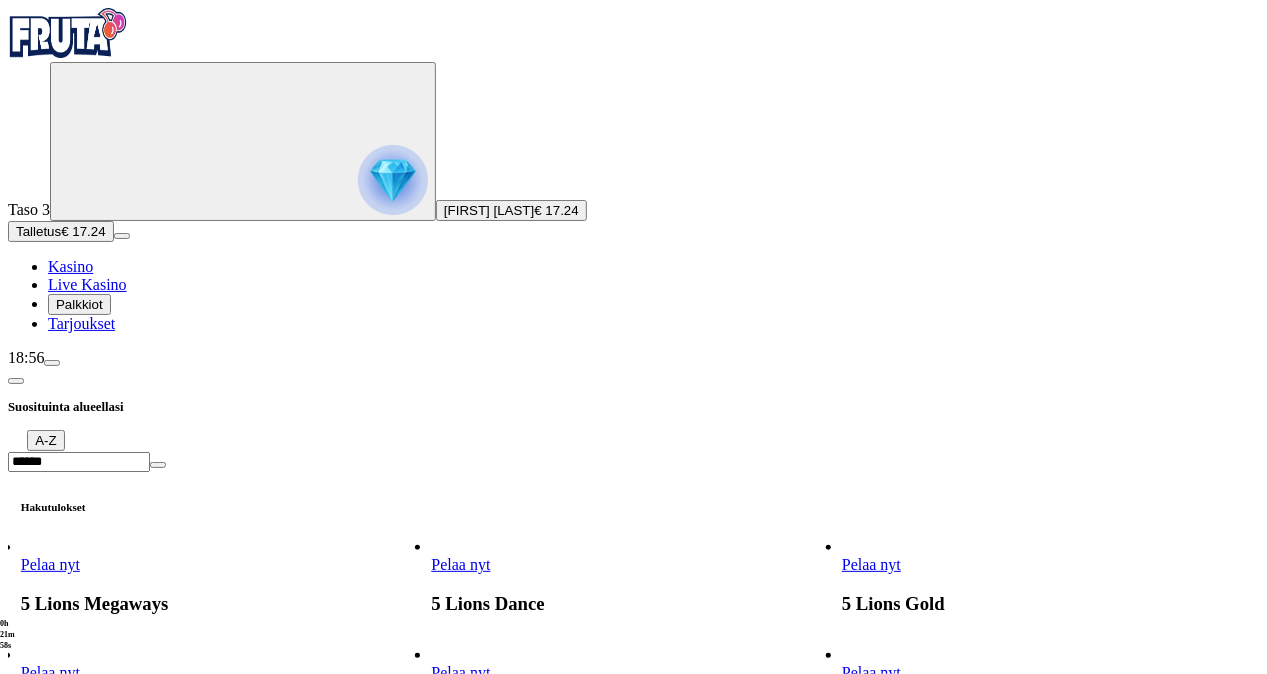 type on "******" 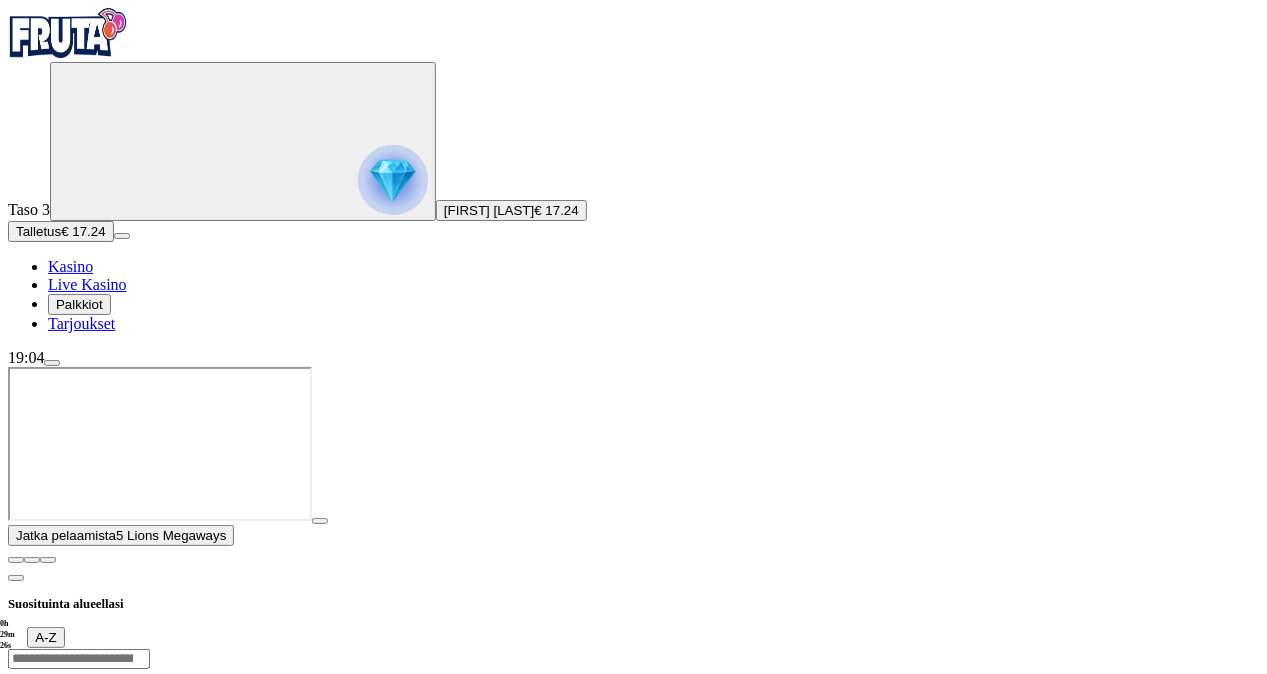click at bounding box center (16, 560) 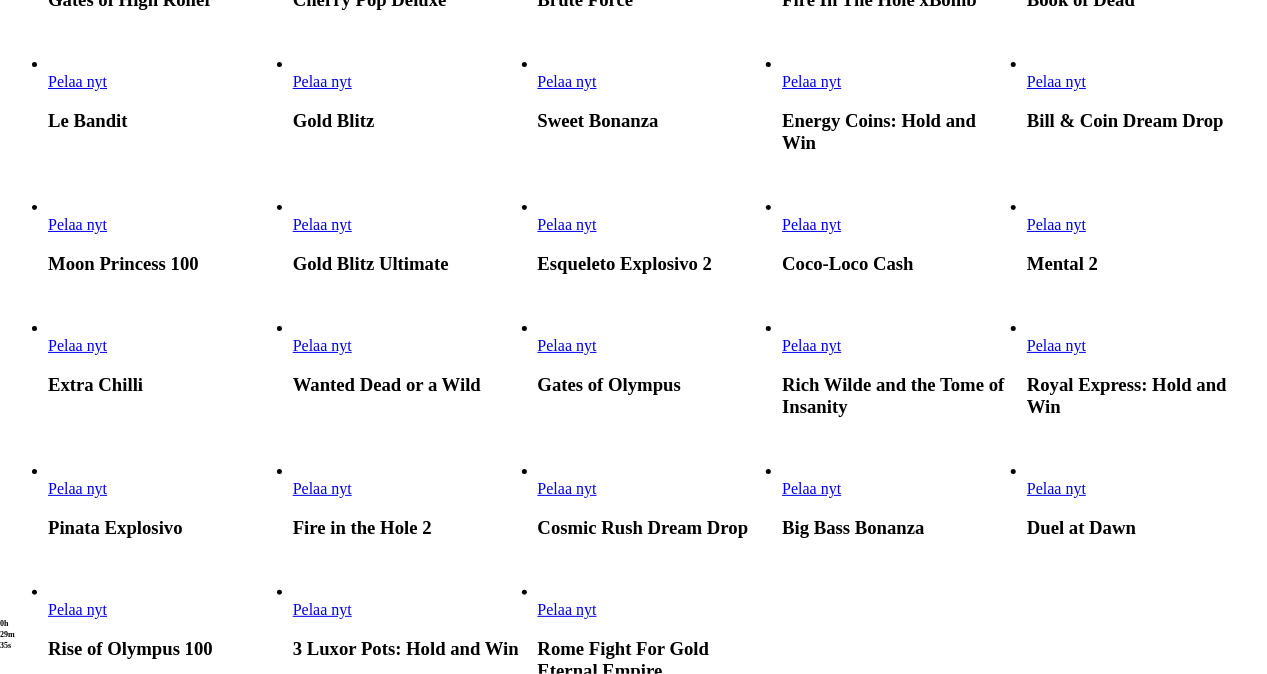 scroll, scrollTop: 553, scrollLeft: 0, axis: vertical 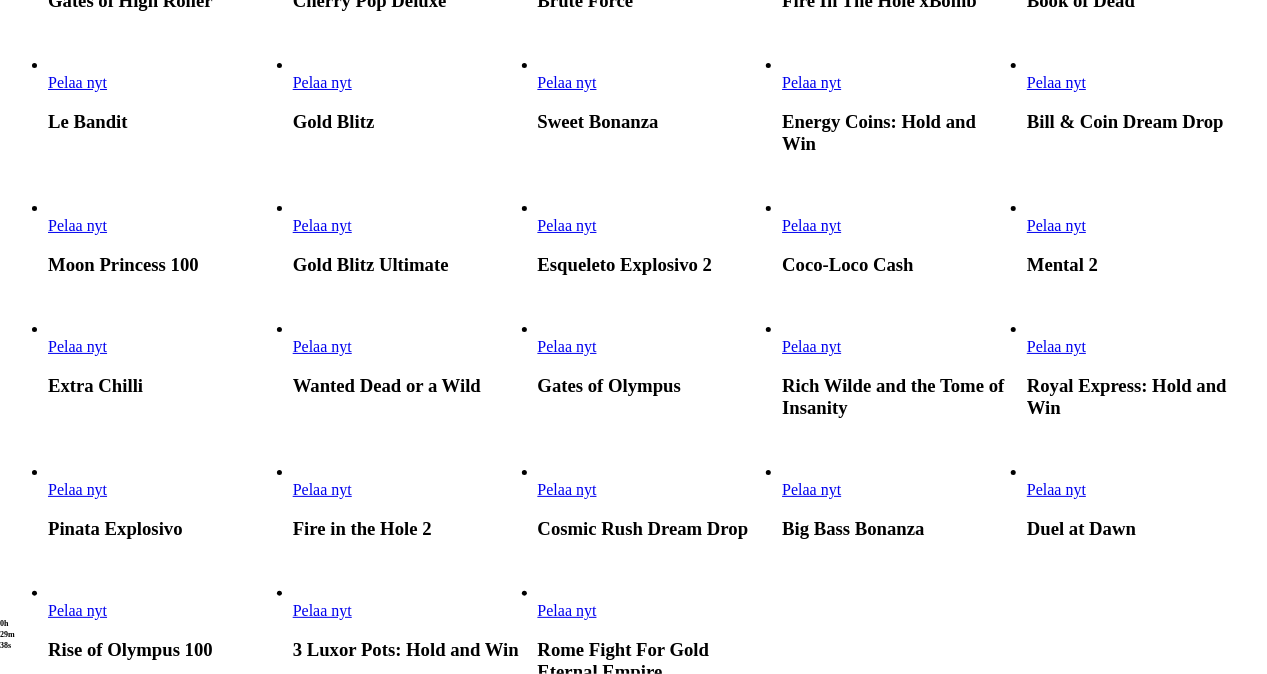 click at bounding box center [782, 235] 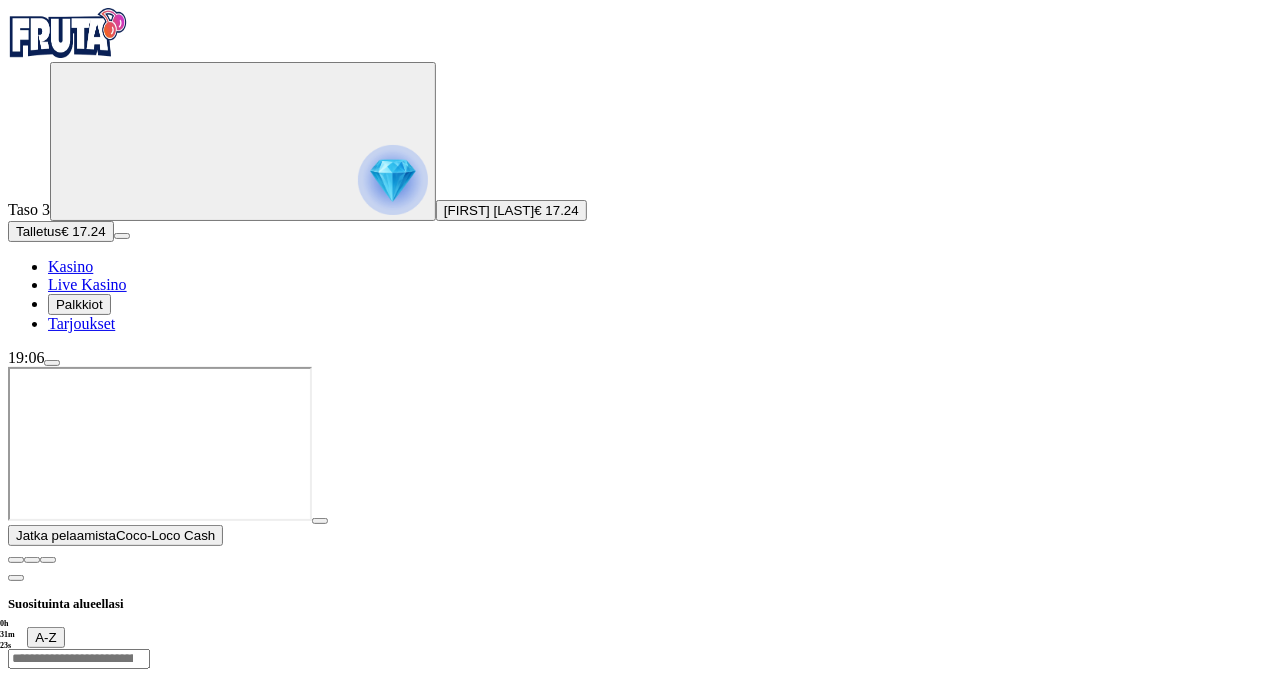 click at bounding box center [16, 560] 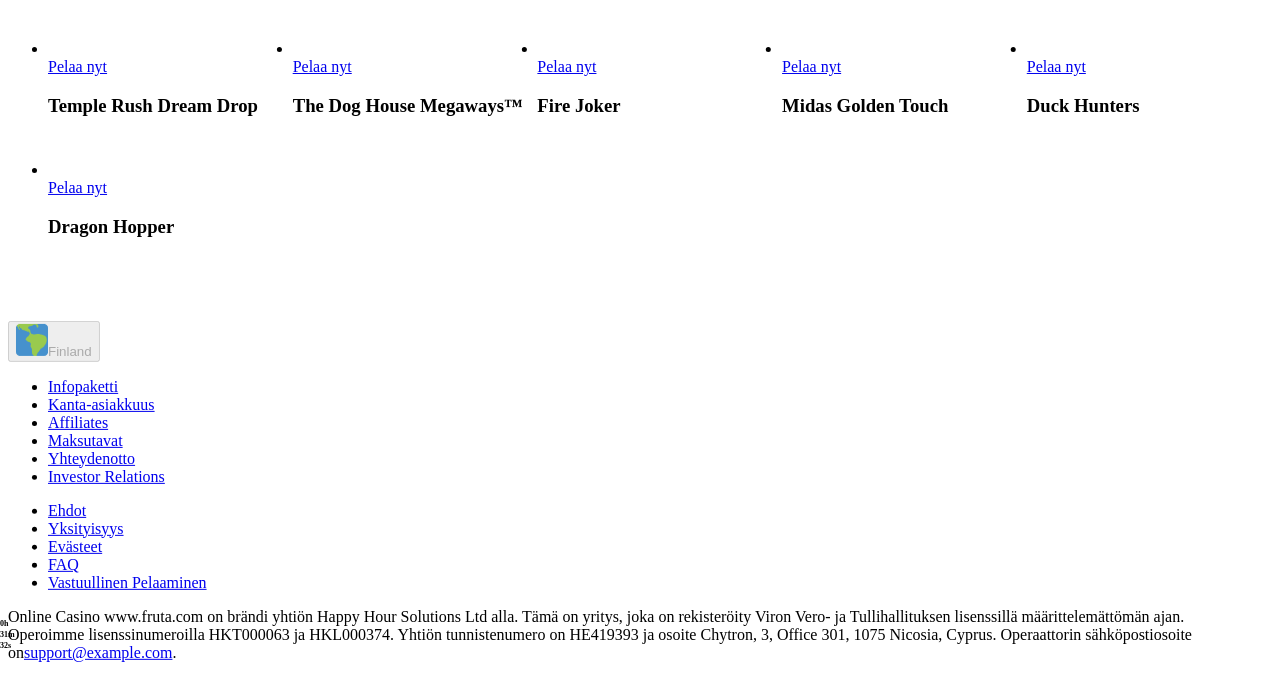scroll, scrollTop: 1648, scrollLeft: 0, axis: vertical 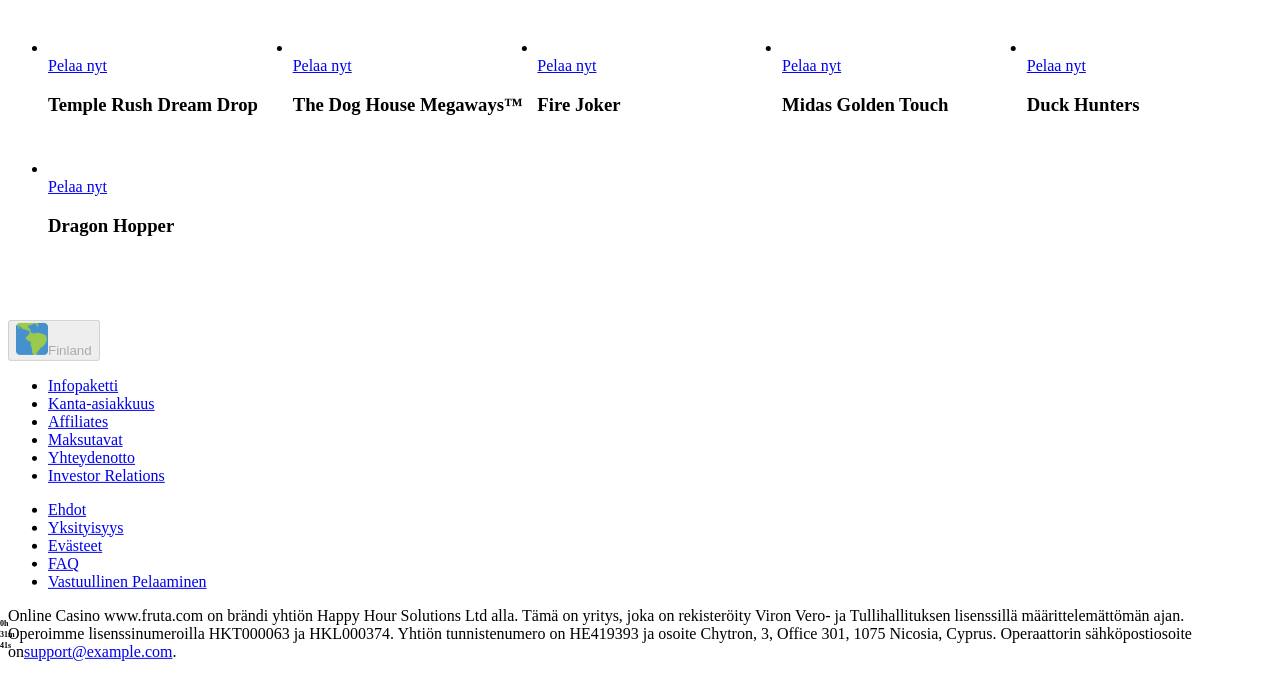 click at bounding box center [1027, -332] 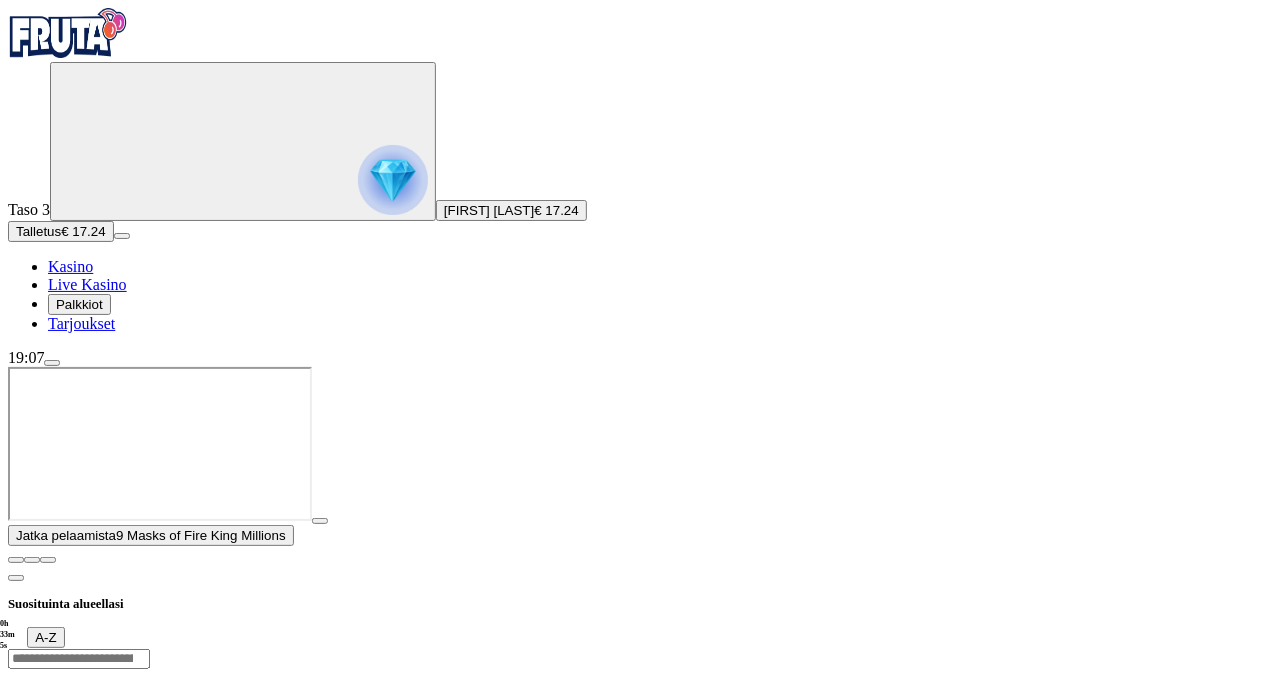 click at bounding box center [16, 560] 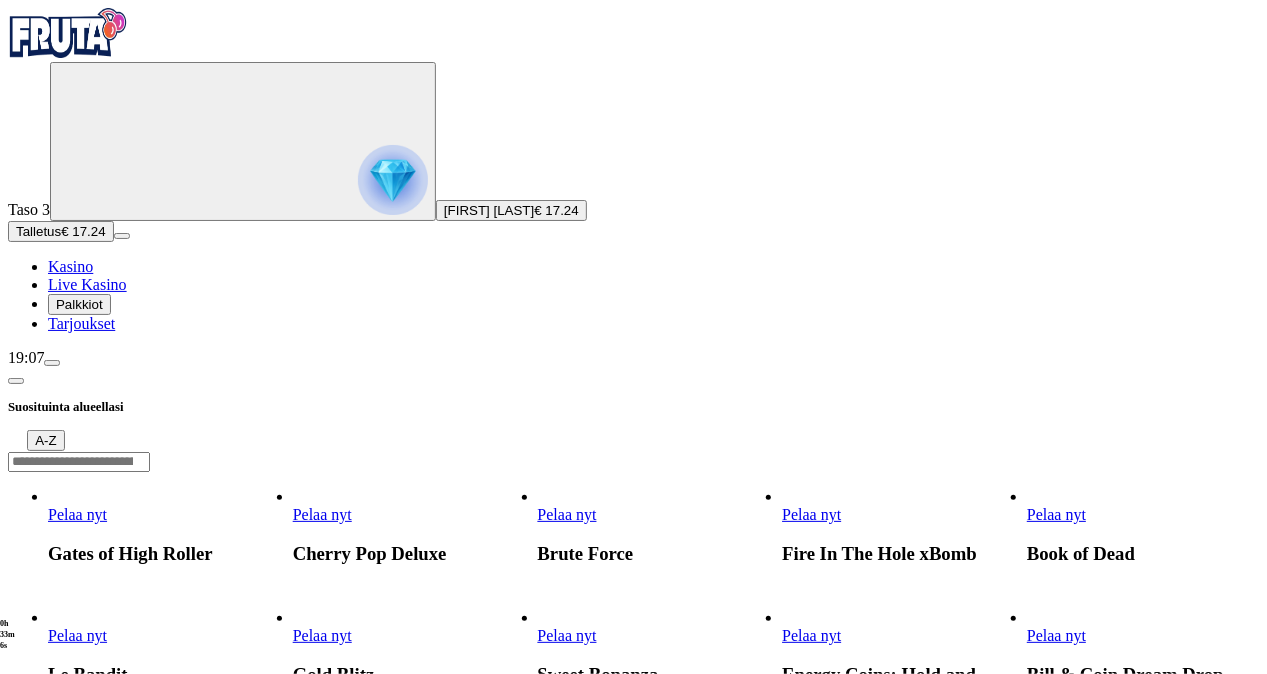 click at bounding box center [782, 524] 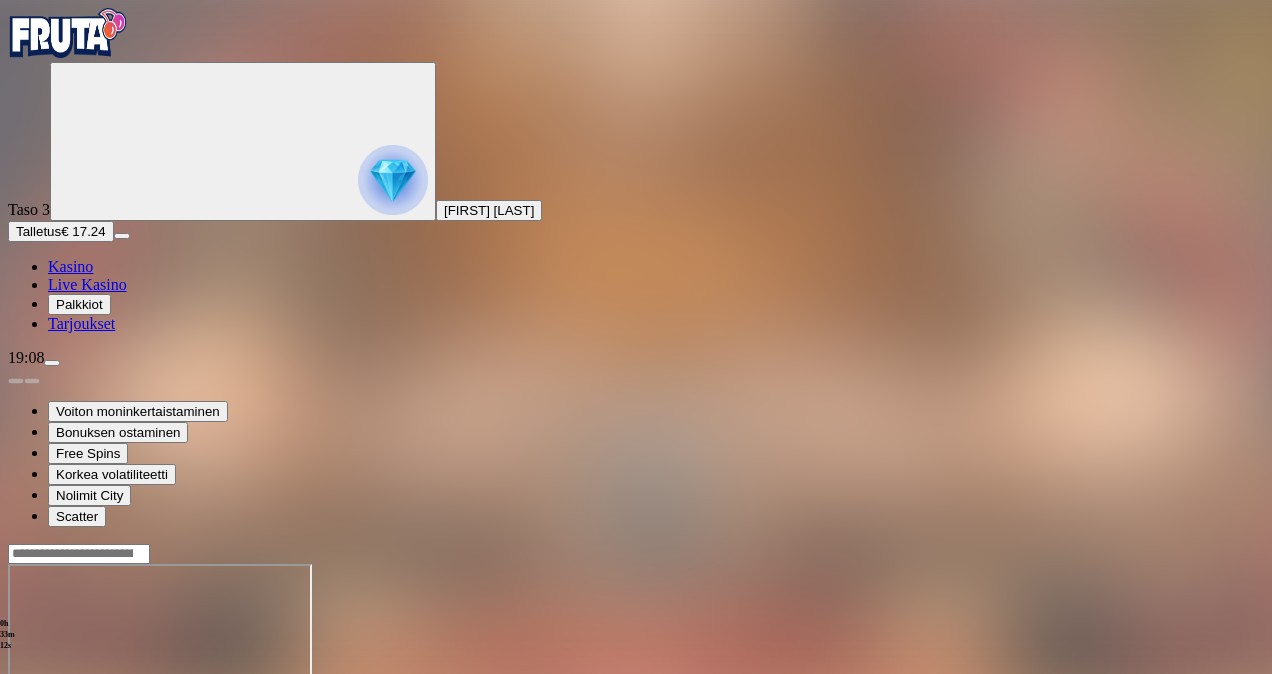 click at bounding box center [16, 736] 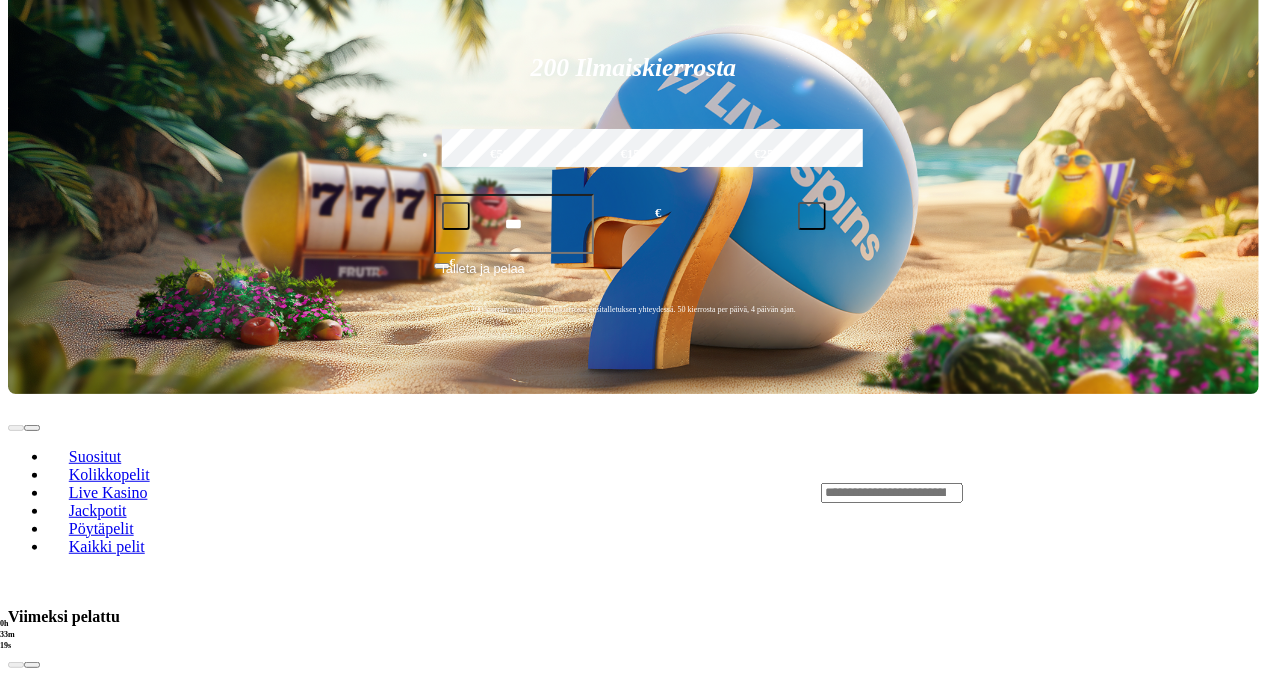 scroll, scrollTop: 130, scrollLeft: 0, axis: vertical 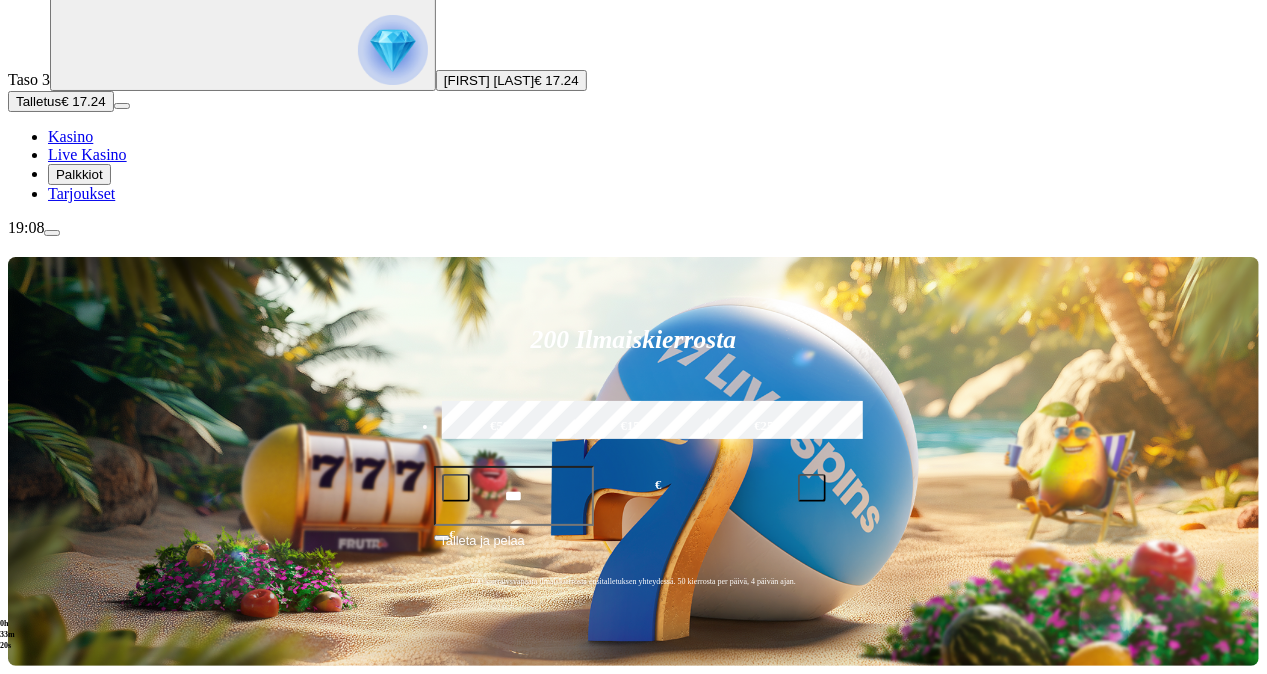 click on "Pelaa nyt" at bounding box center (77, 1460) 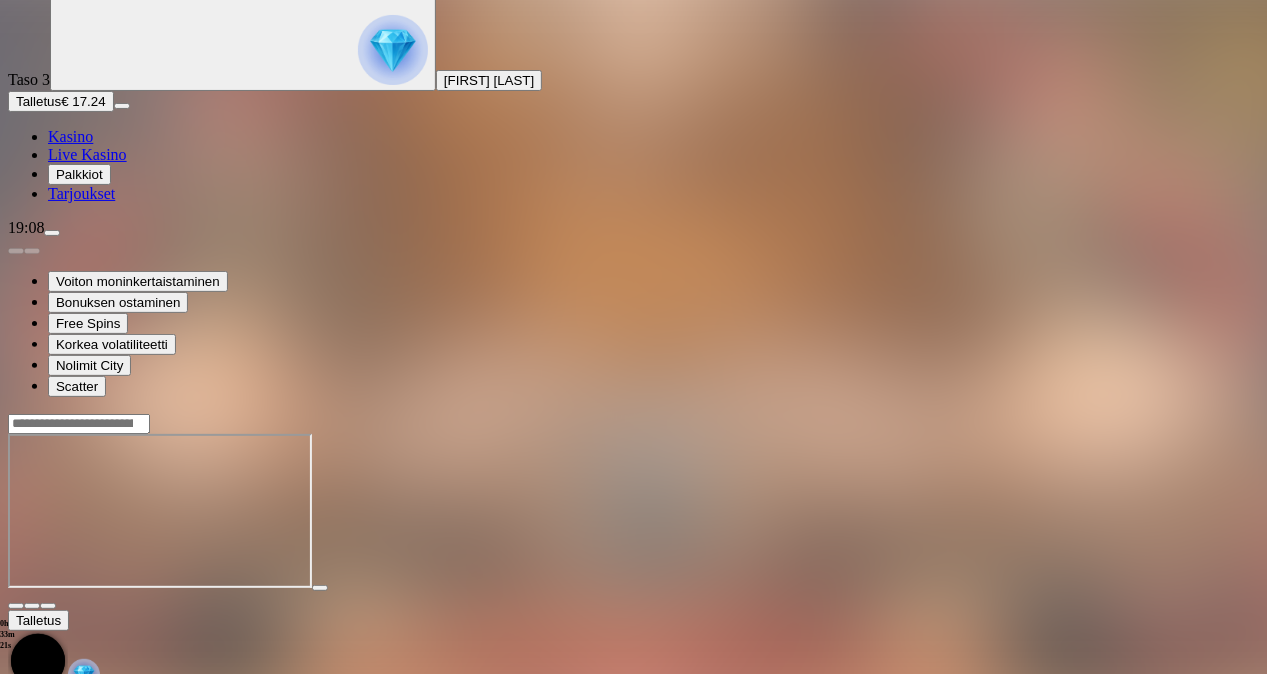 scroll, scrollTop: 0, scrollLeft: 0, axis: both 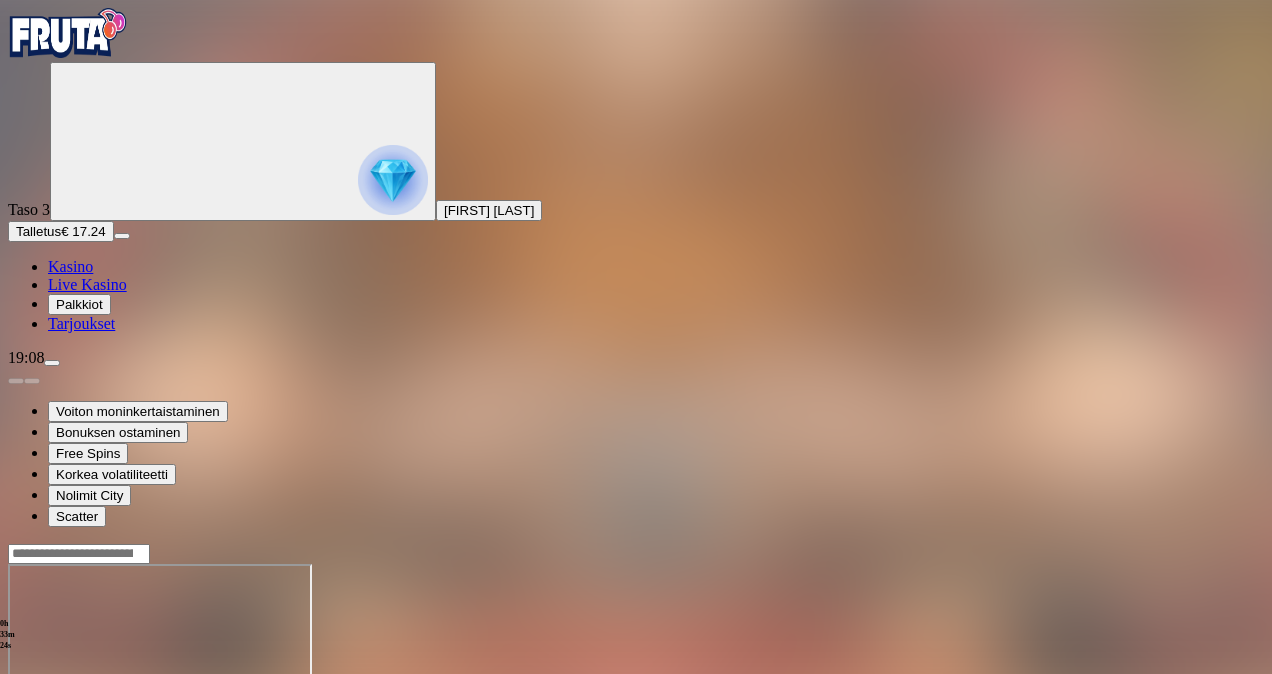 click at bounding box center (16, 736) 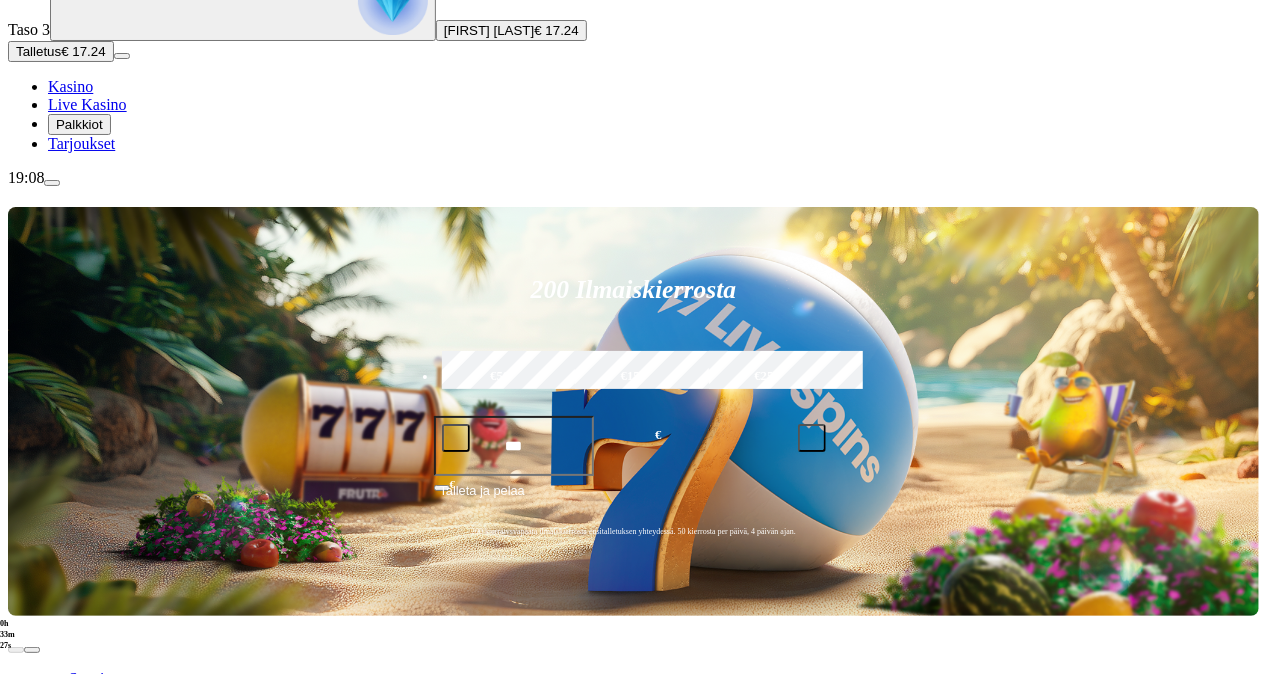 scroll, scrollTop: 181, scrollLeft: 0, axis: vertical 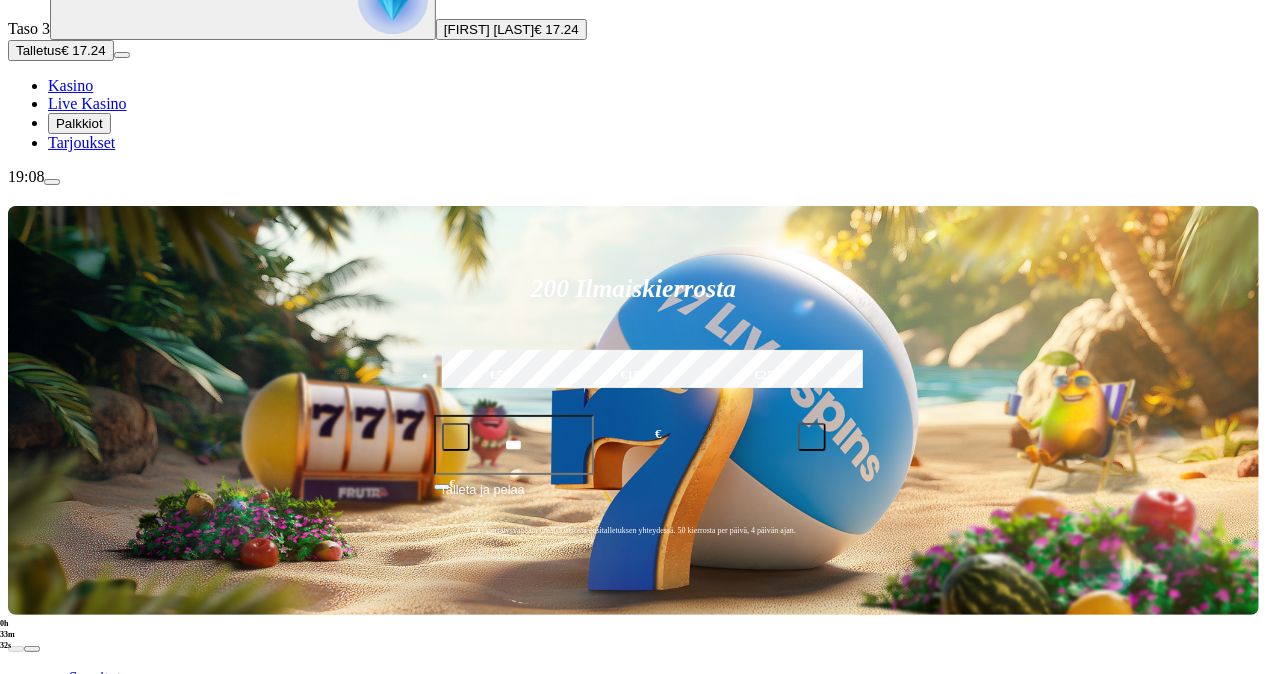 click on "Pelaa nyt" at bounding box center (77, 1218) 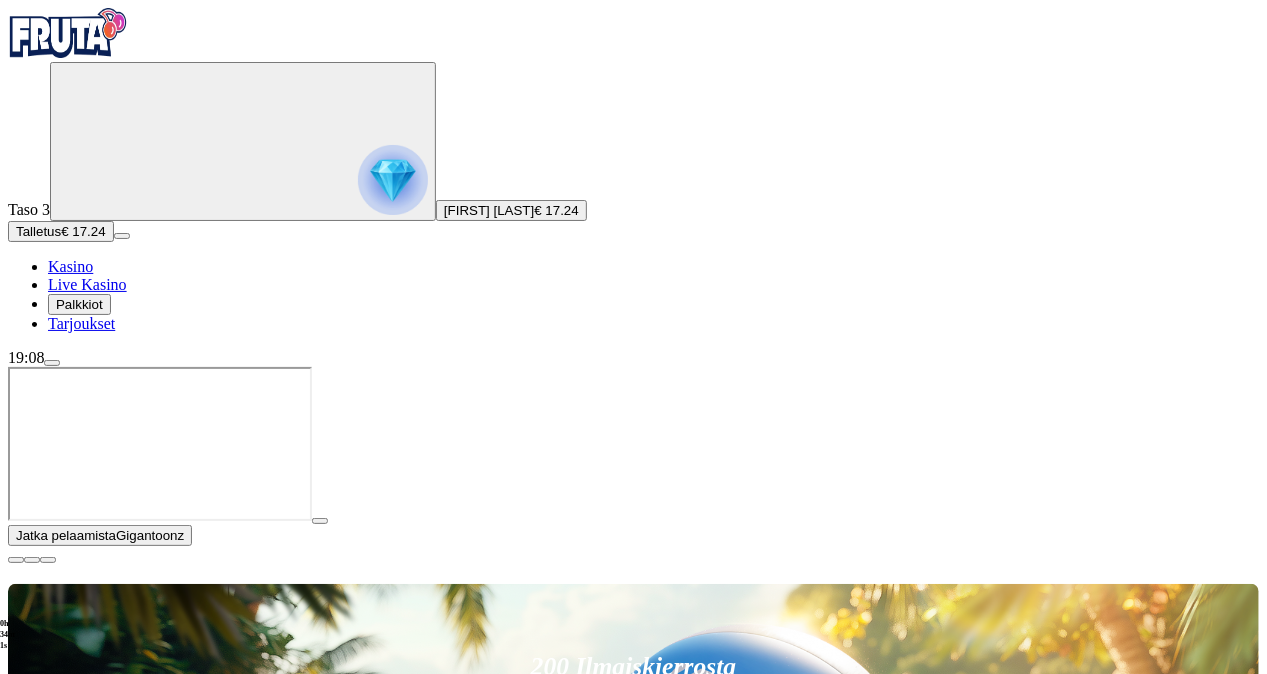 click at bounding box center [16, 560] 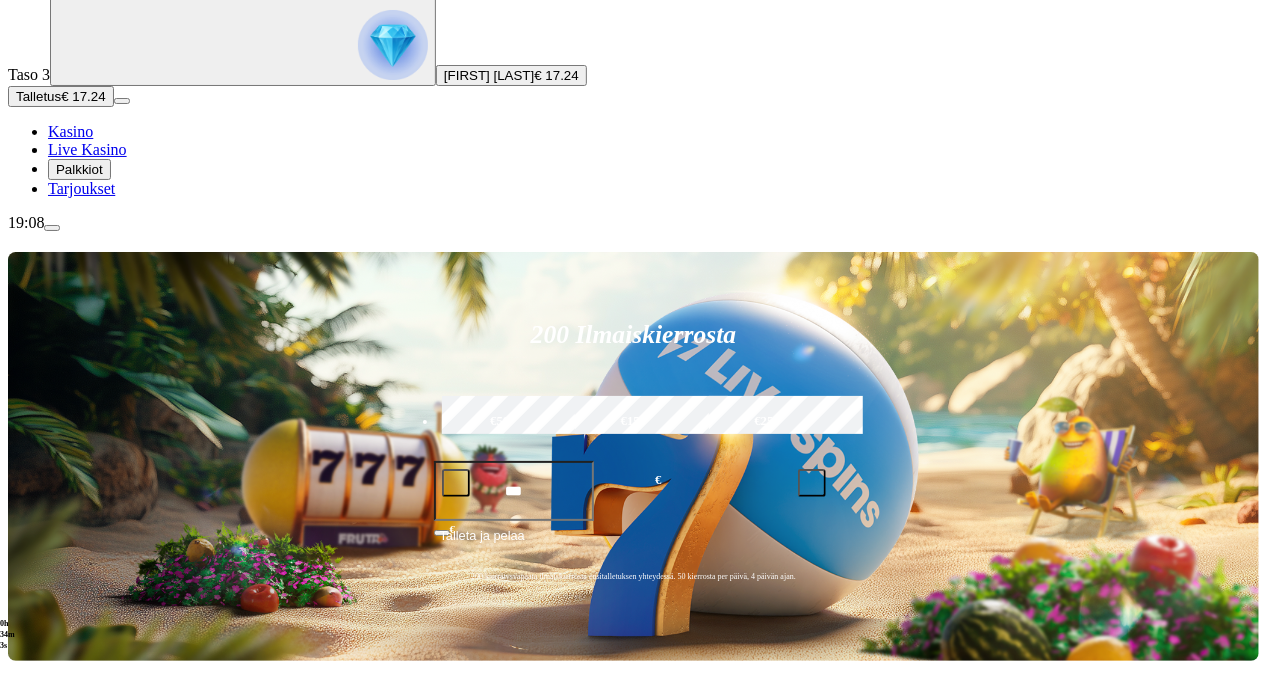 scroll, scrollTop: 136, scrollLeft: 0, axis: vertical 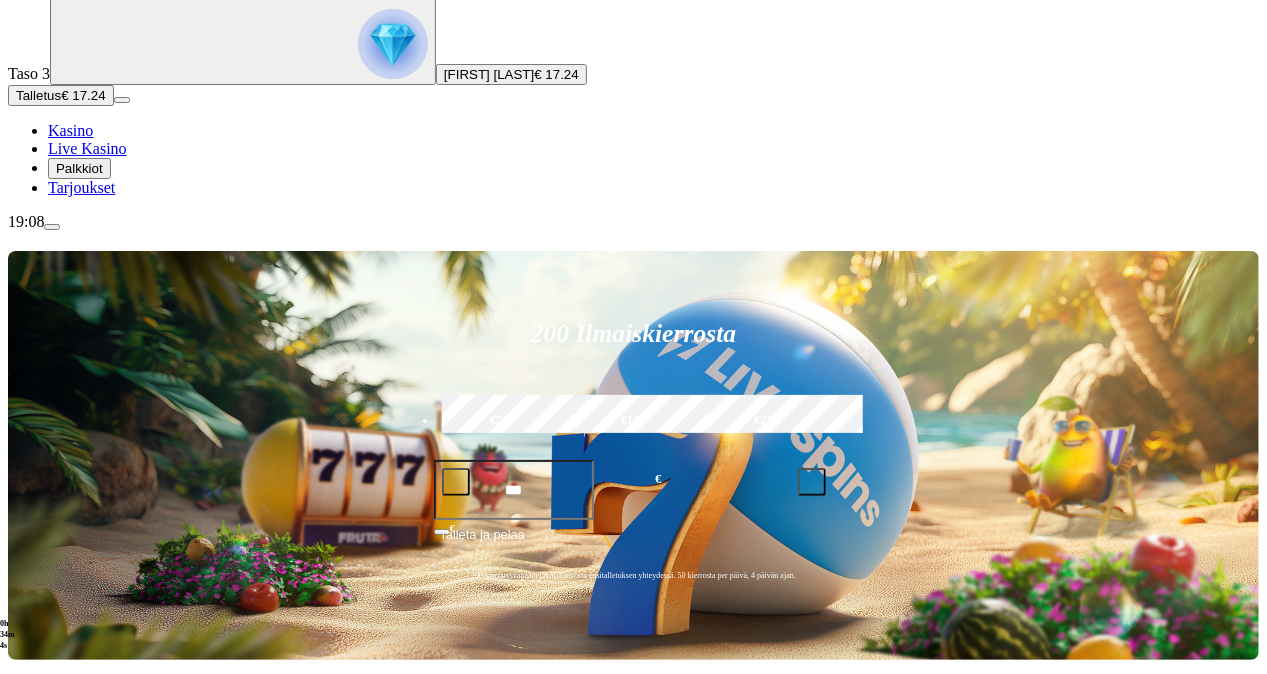 click at bounding box center [32, 931] 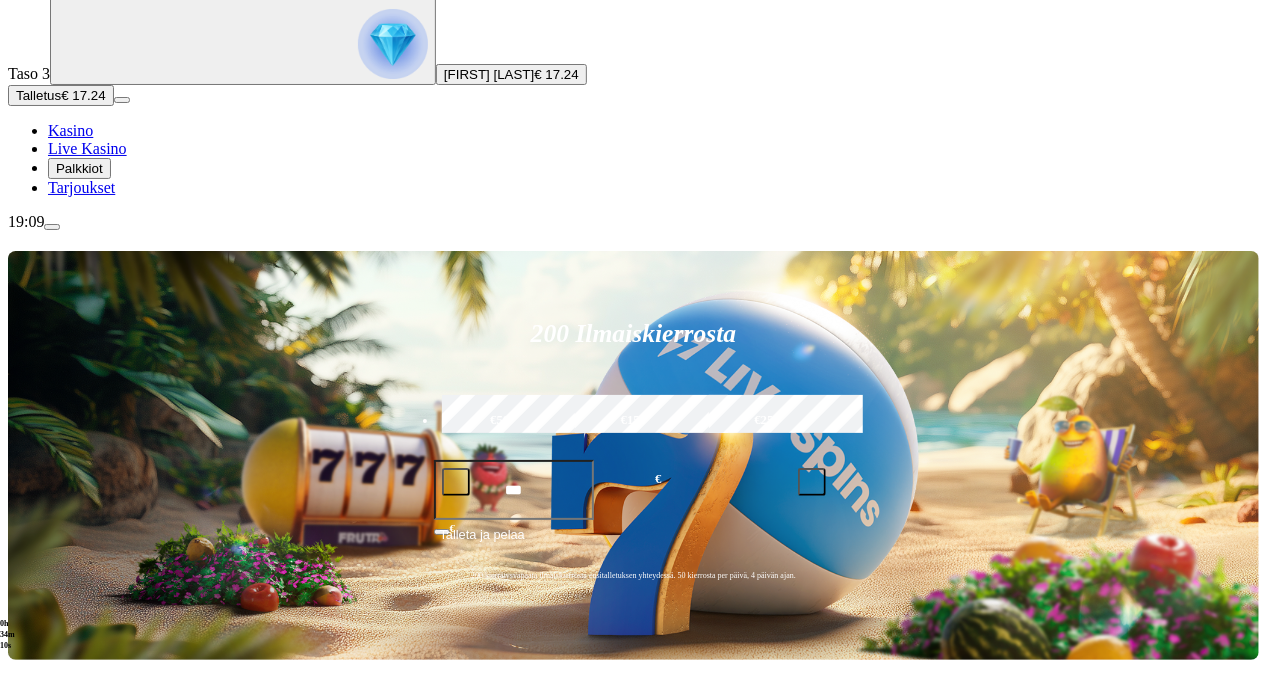 click at bounding box center (32, 931) 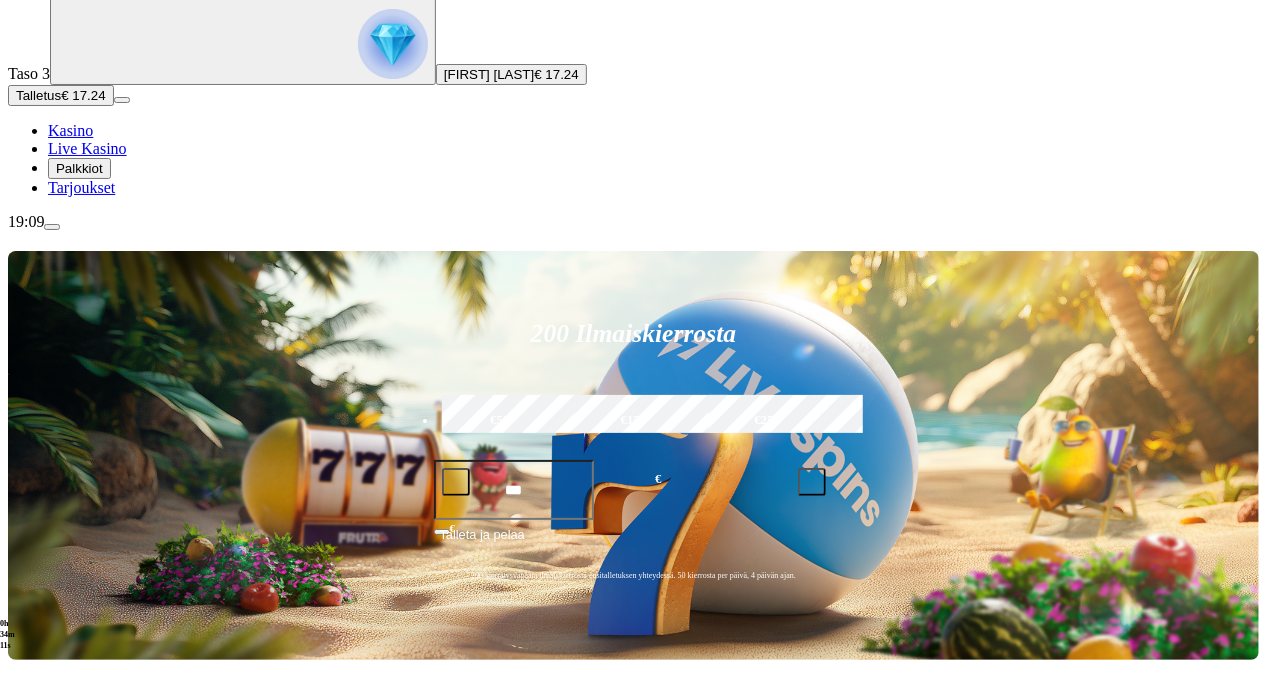 click on "Pelaa nyt" at bounding box center [-679, 1836] 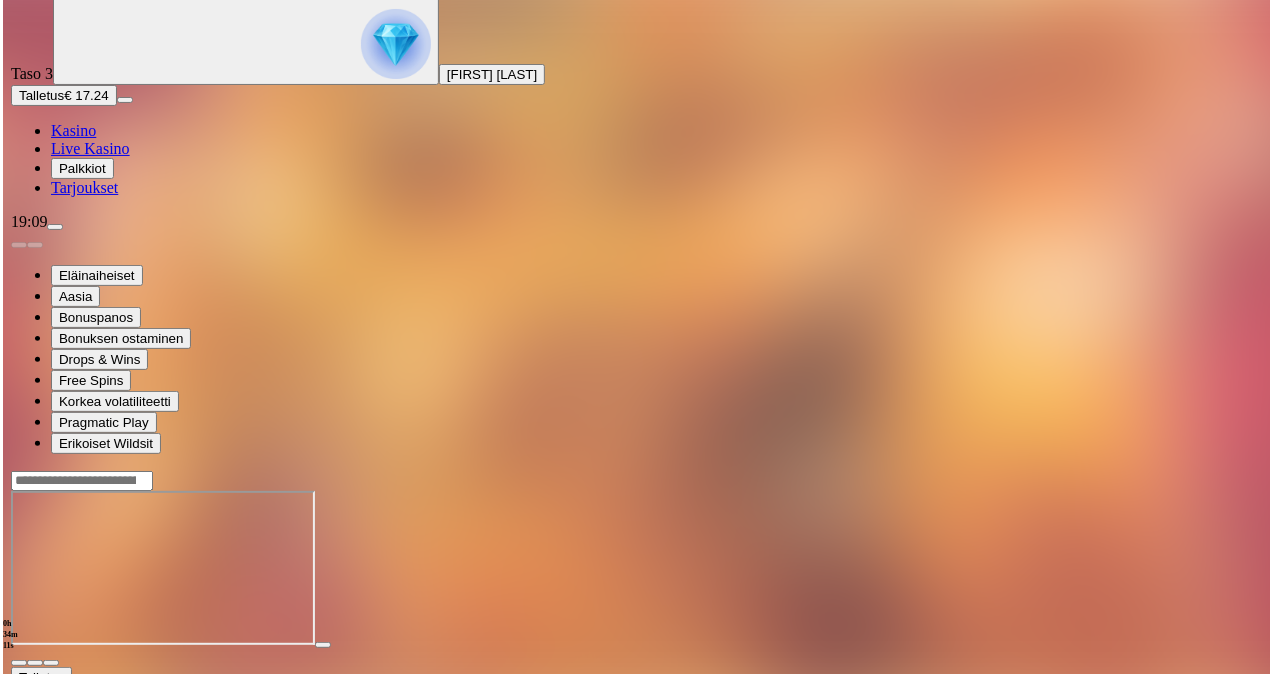 scroll, scrollTop: 0, scrollLeft: 0, axis: both 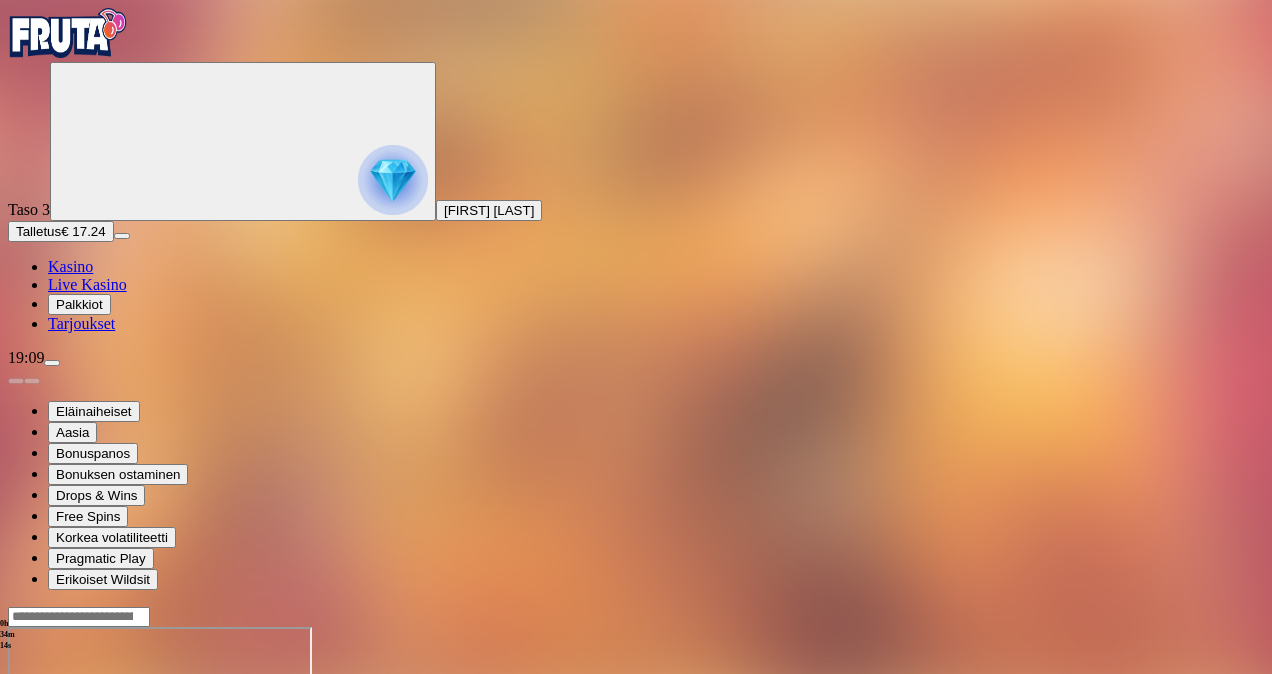 click at bounding box center [48, 799] 